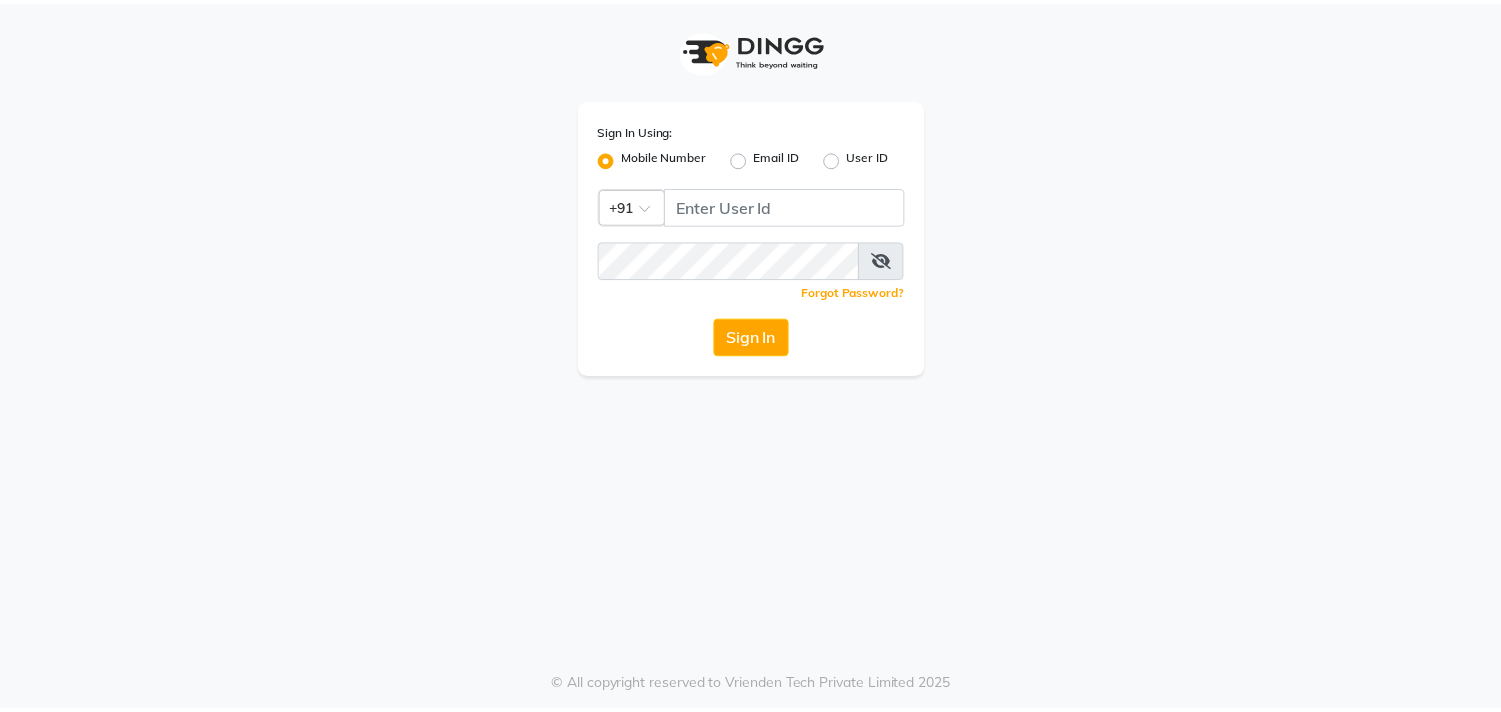 scroll, scrollTop: 0, scrollLeft: 0, axis: both 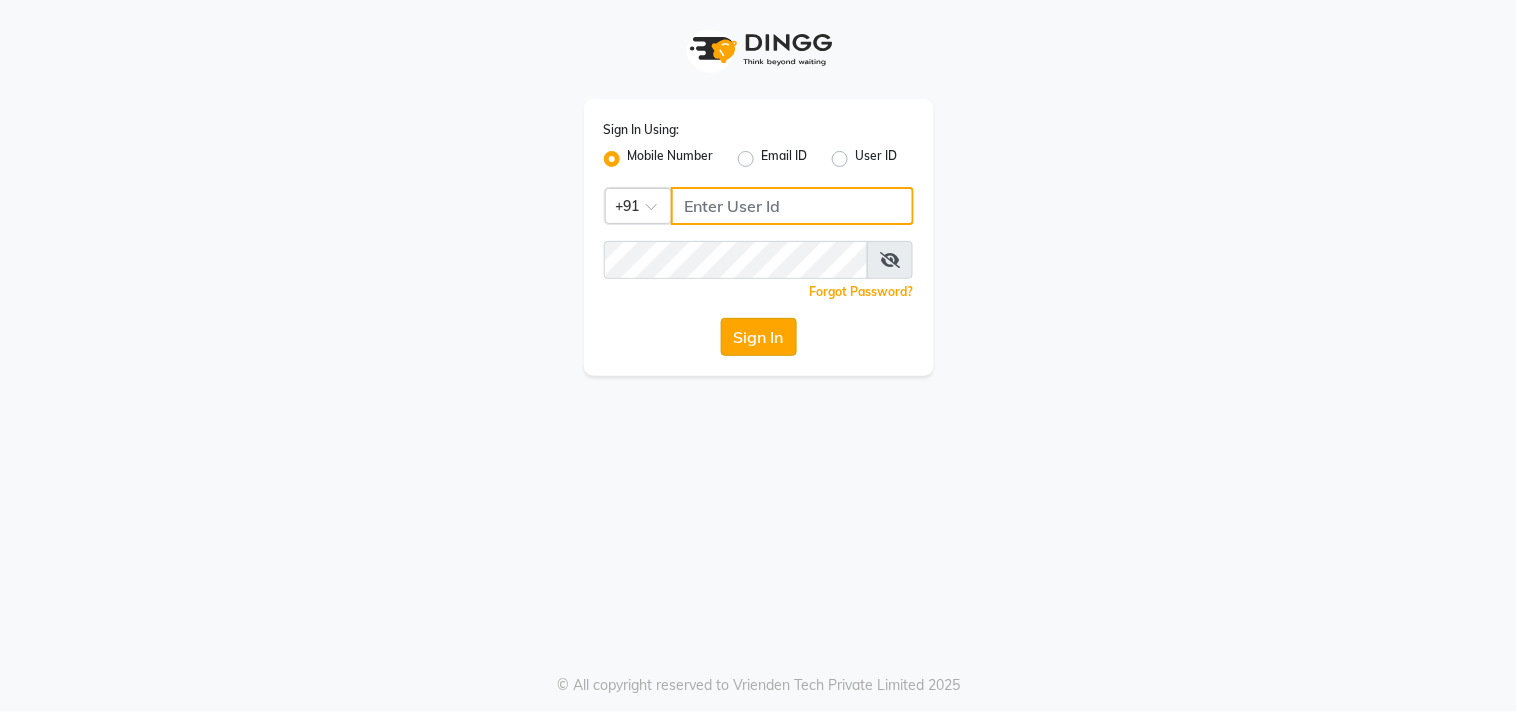 type on "9209992788" 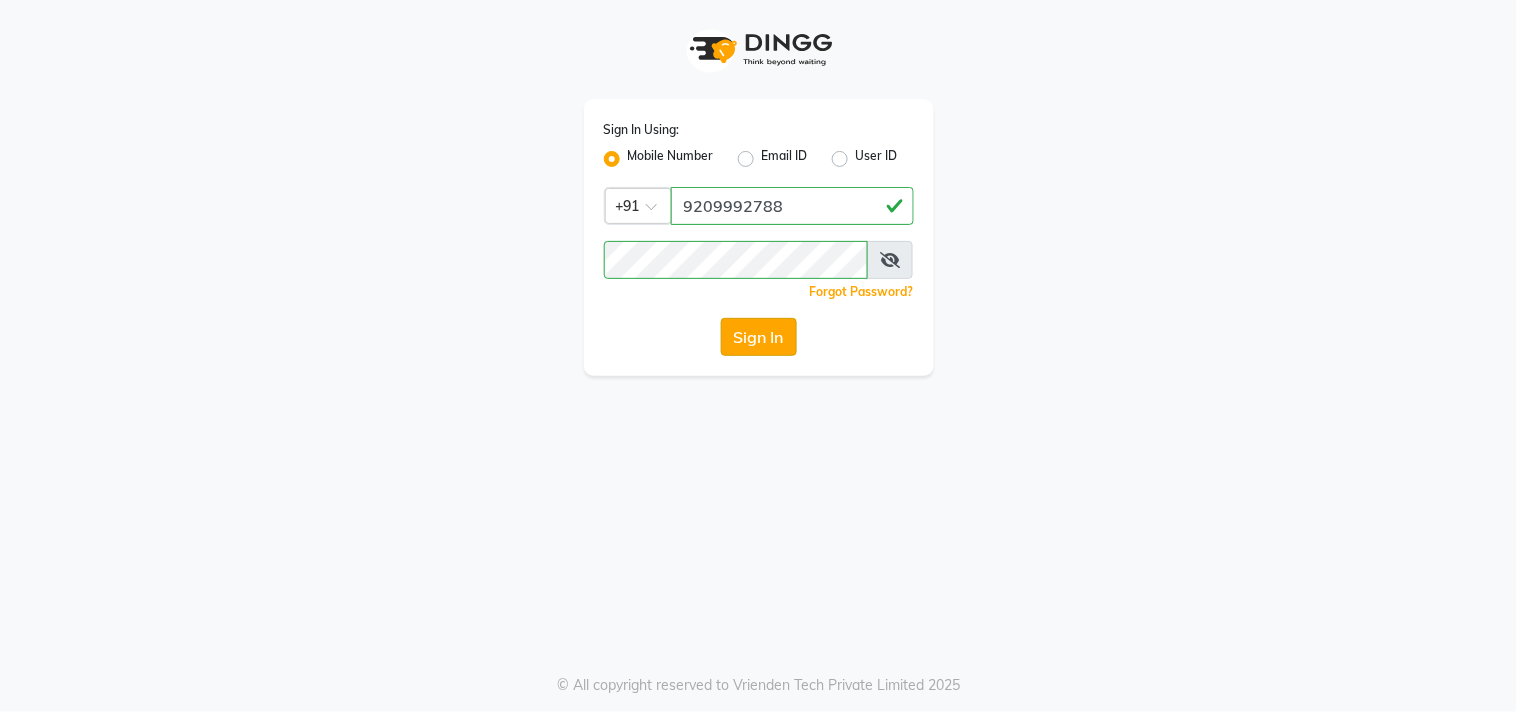click on "Sign In" 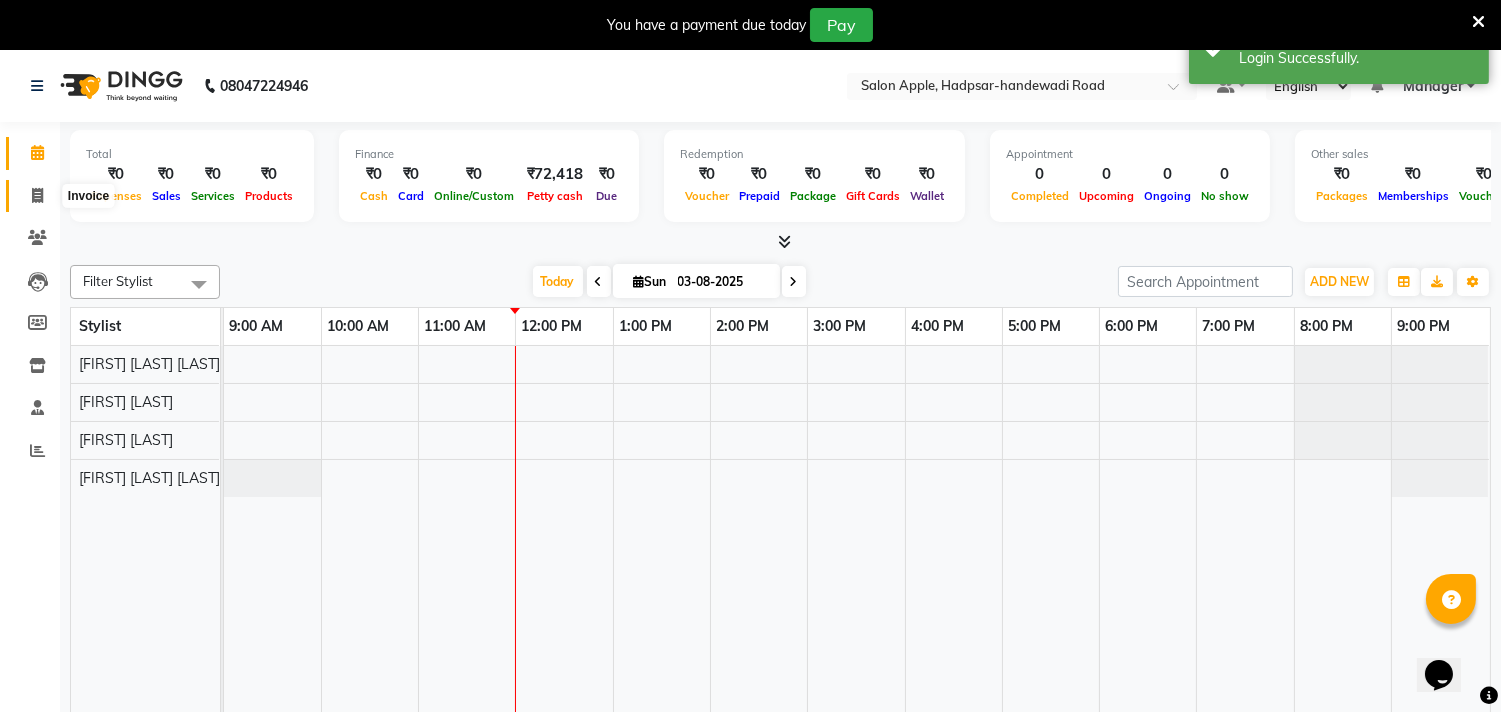 scroll, scrollTop: 0, scrollLeft: 0, axis: both 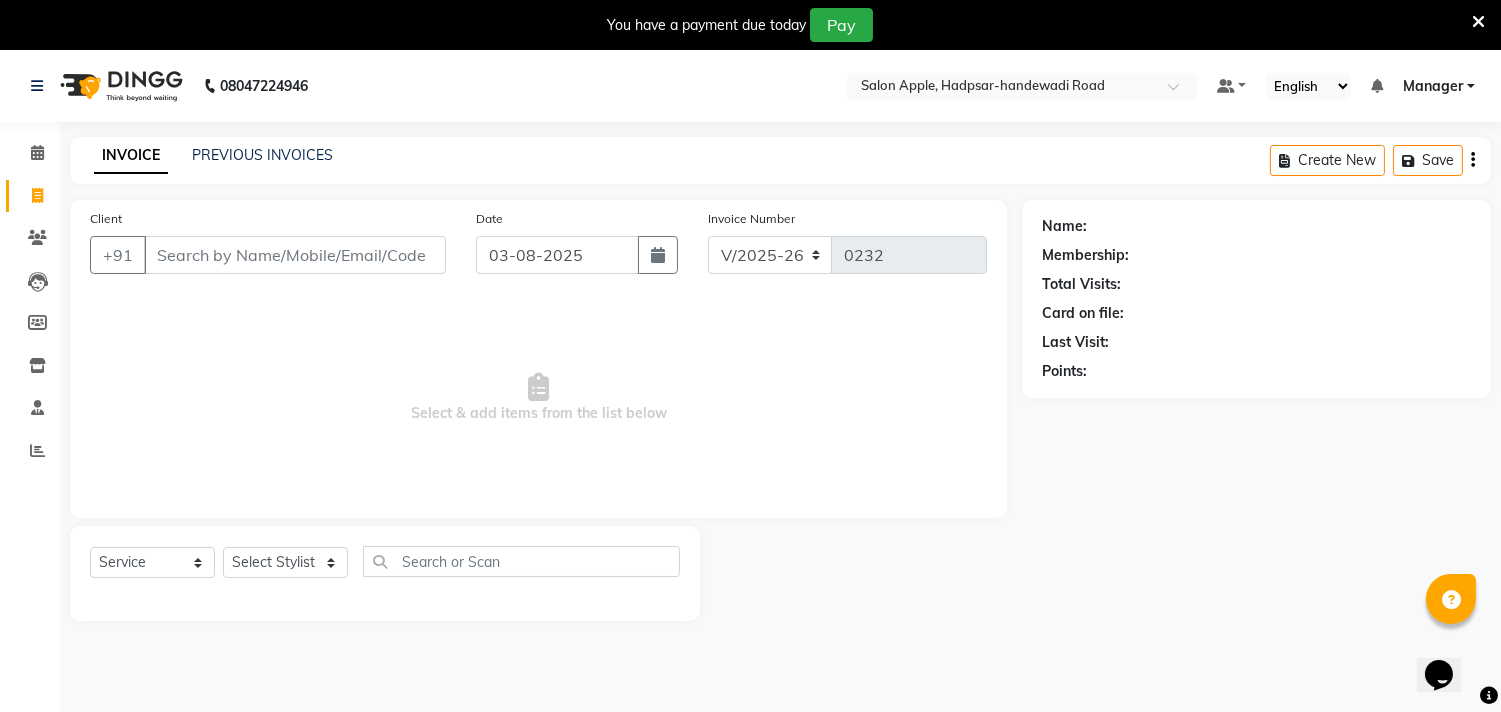click on "Client" at bounding box center (295, 255) 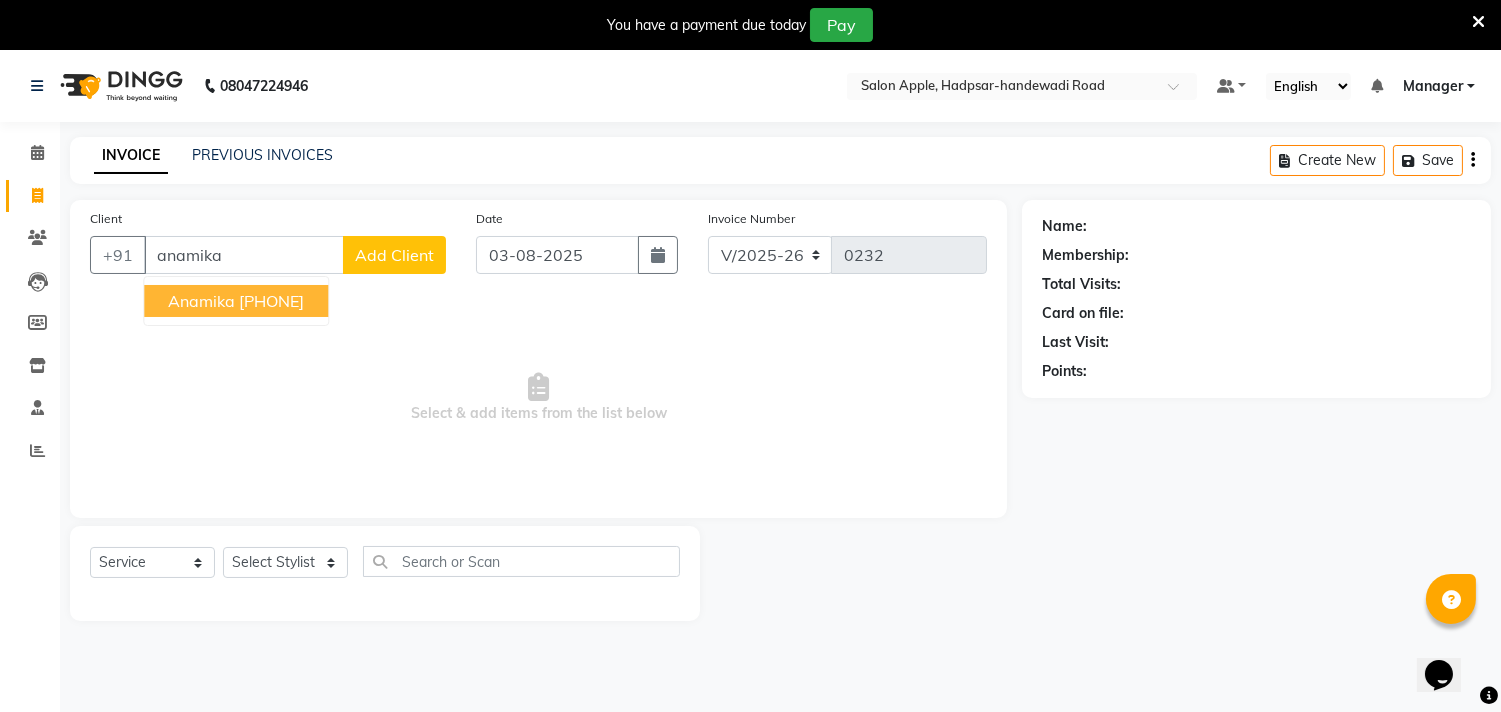 click on "[PHONE]" at bounding box center [271, 301] 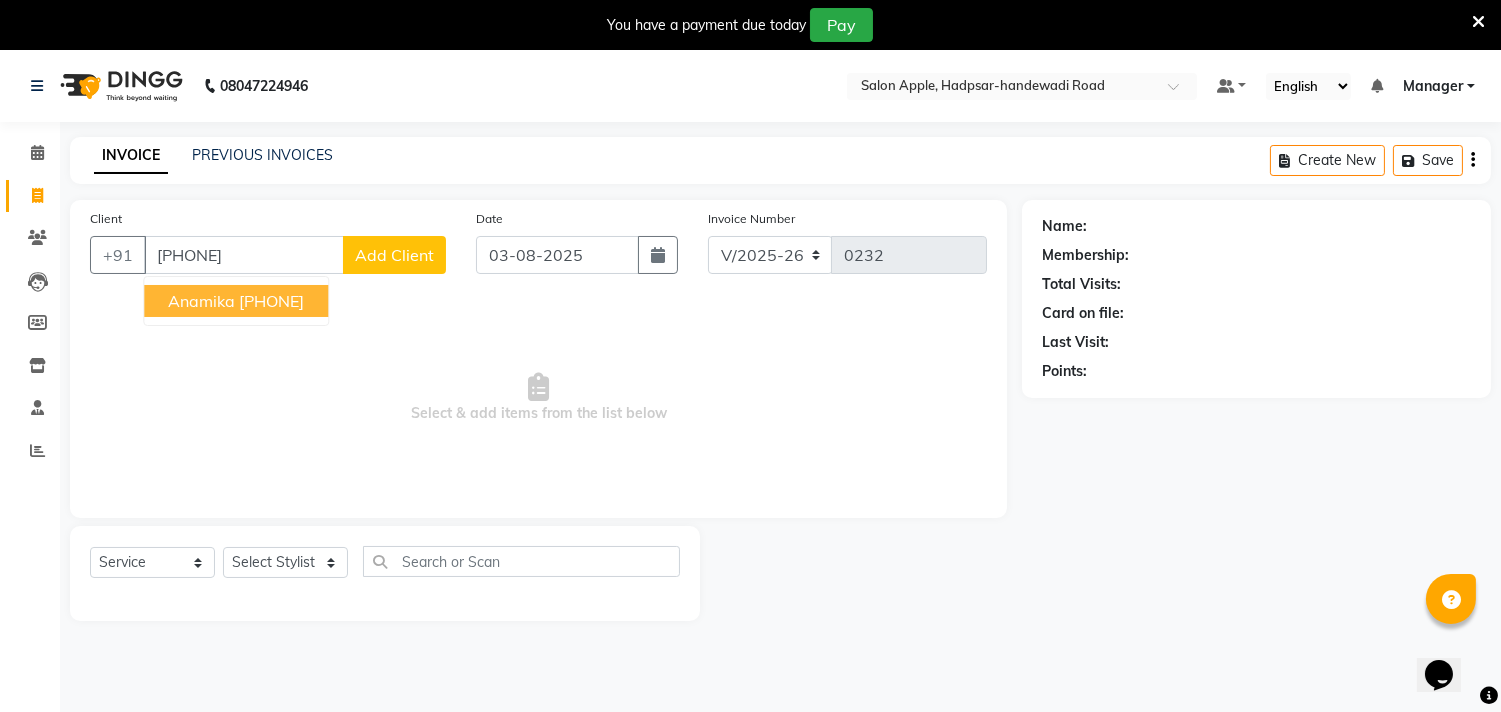 type on "[PHONE]" 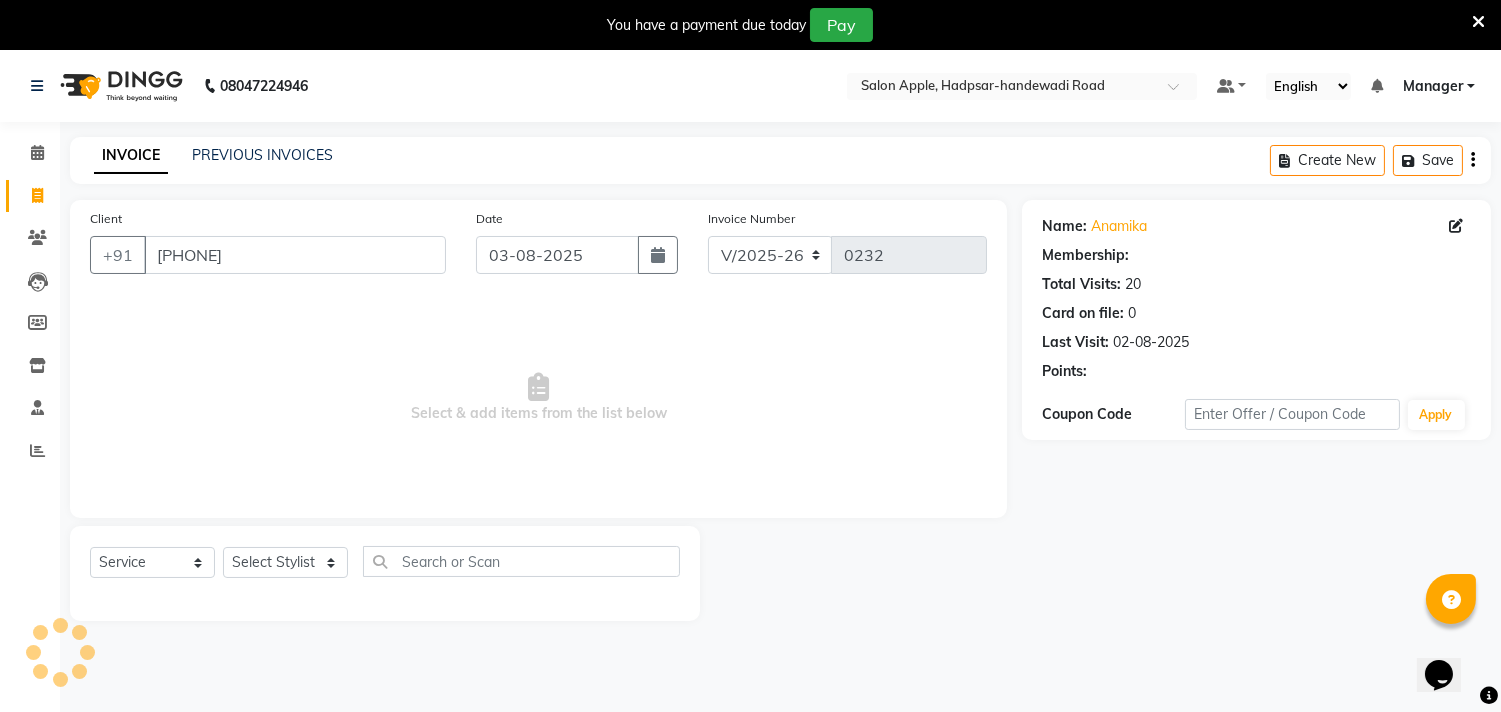 select on "1: Object" 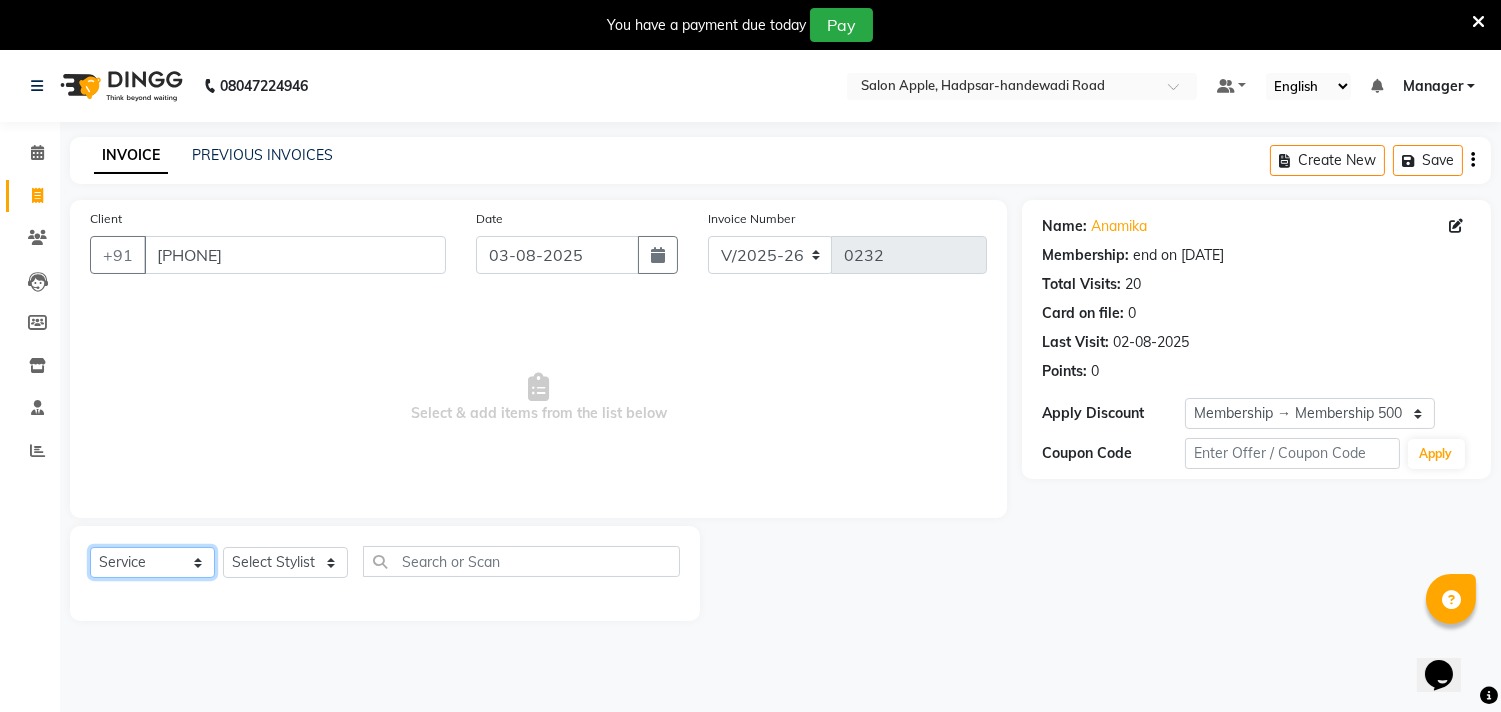click on "Select  Service  Product  Membership  Package Voucher Prepaid Gift Card" 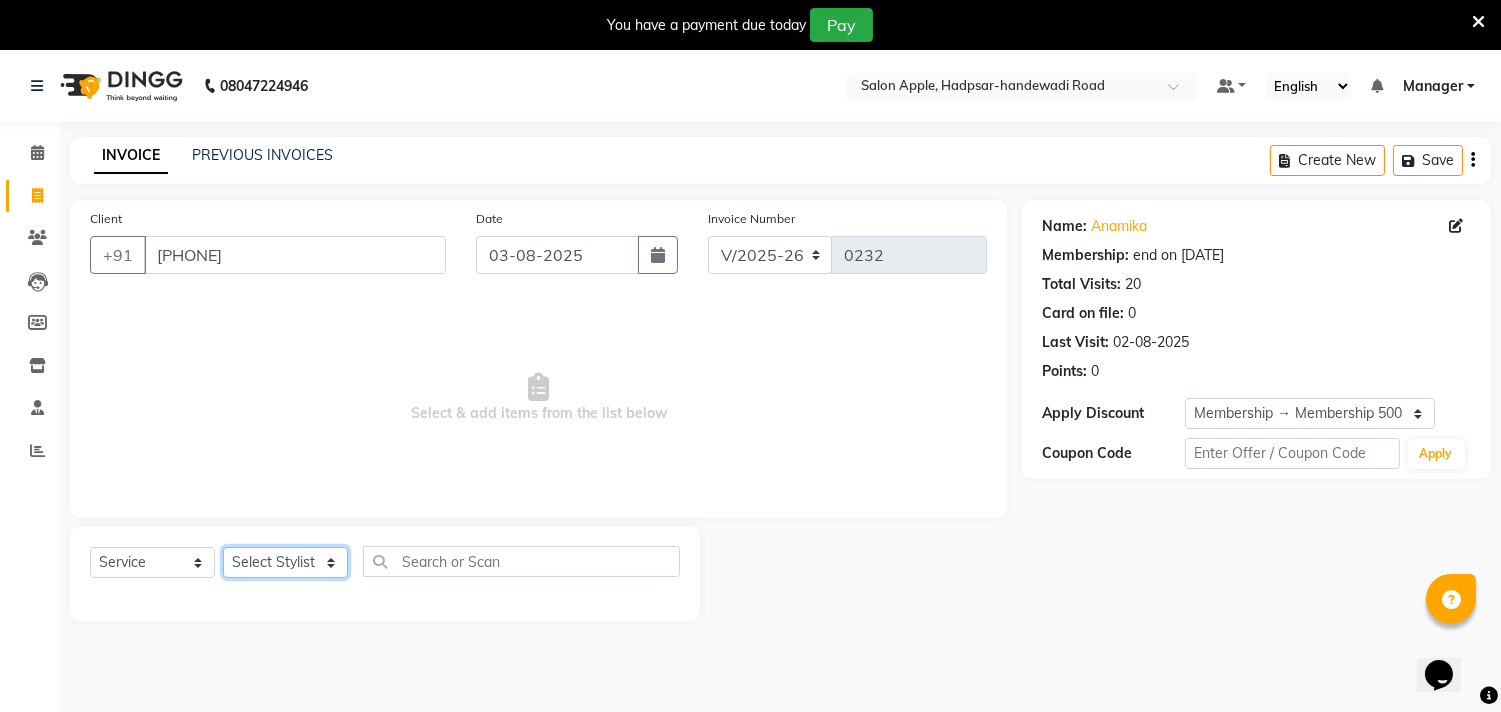 click on "Select Stylist [FIRST] [LAST] Manager [FIRST] [LAST] [FIRST] [LAST] [FIRST] [LAST] [FIRST] [LAST]" 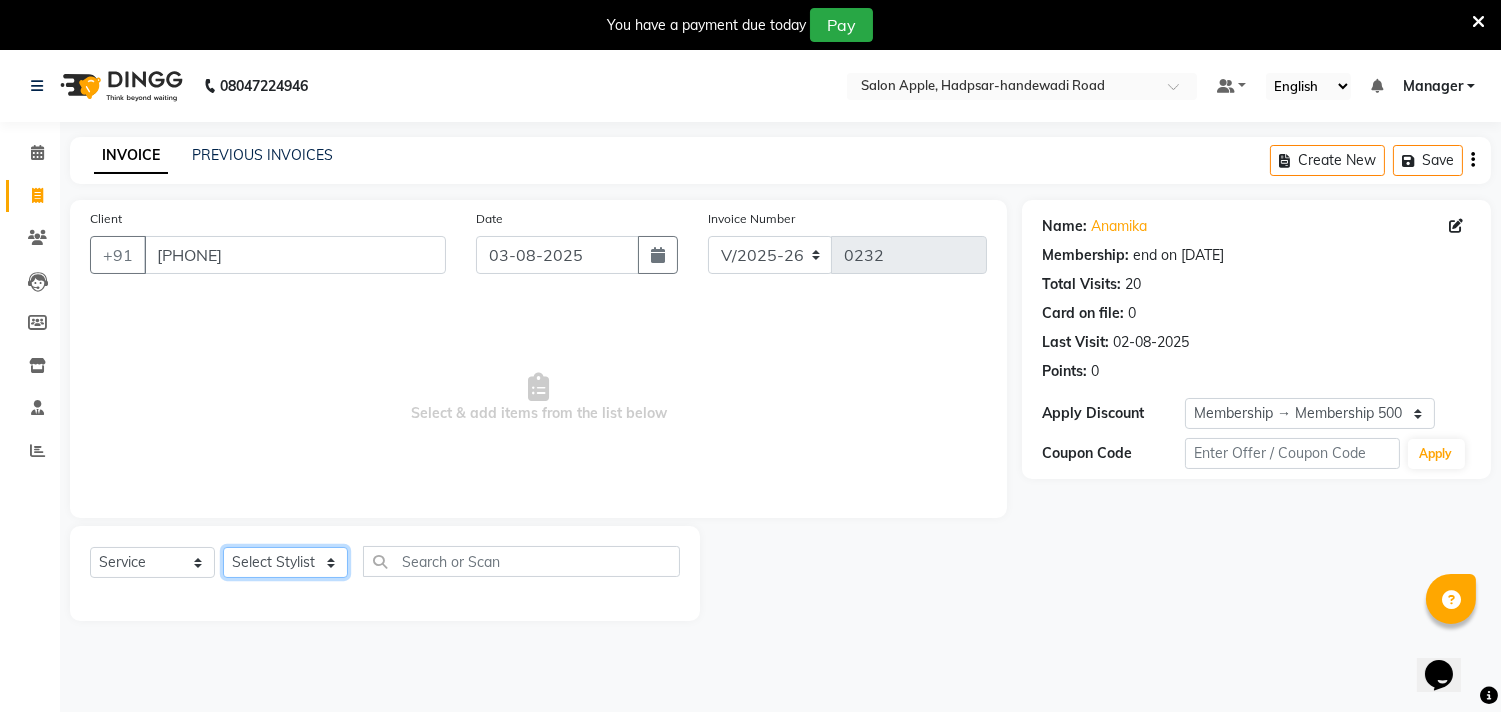 select on "62815" 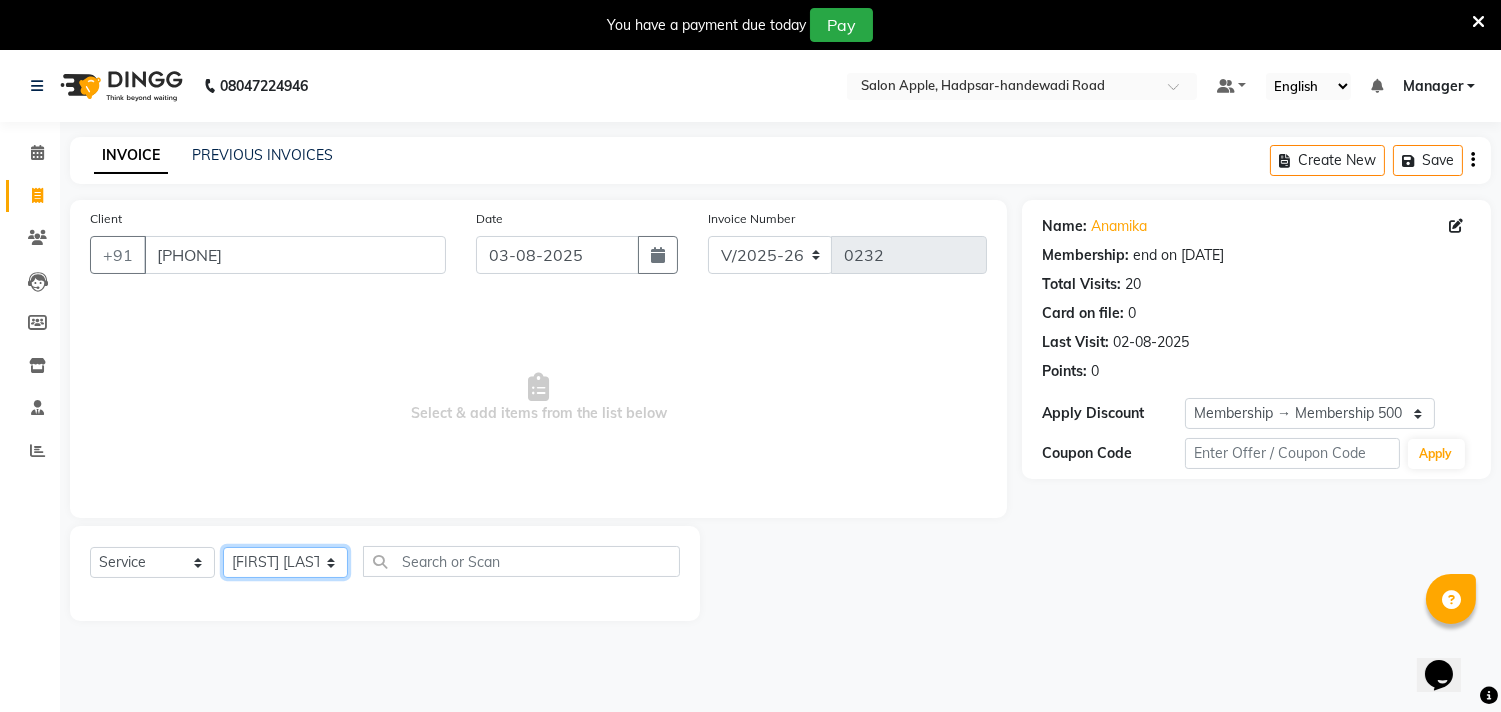 click on "Select Stylist [FIRST] [LAST] Manager [FIRST] [LAST] [FIRST] [LAST] [FIRST] [LAST] [FIRST] [LAST]" 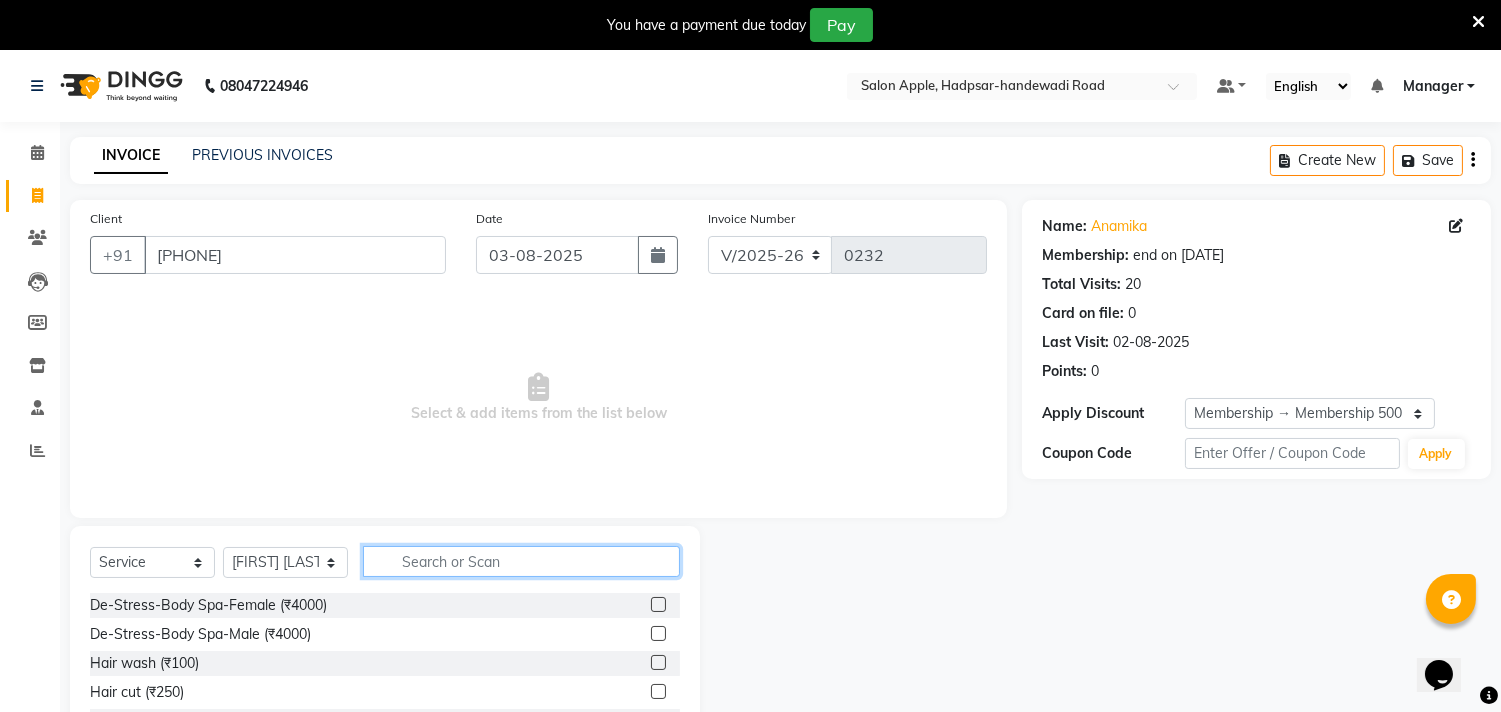 click 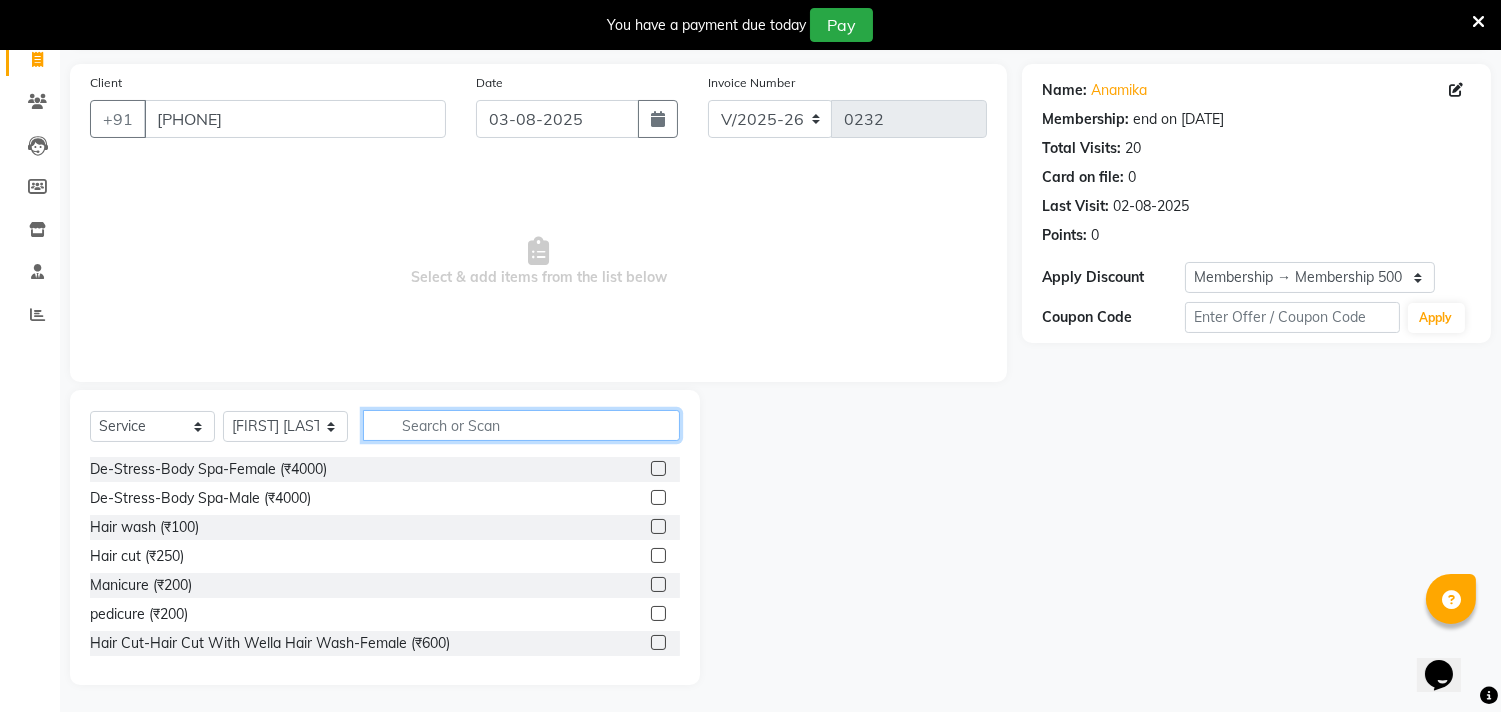 scroll, scrollTop: 138, scrollLeft: 0, axis: vertical 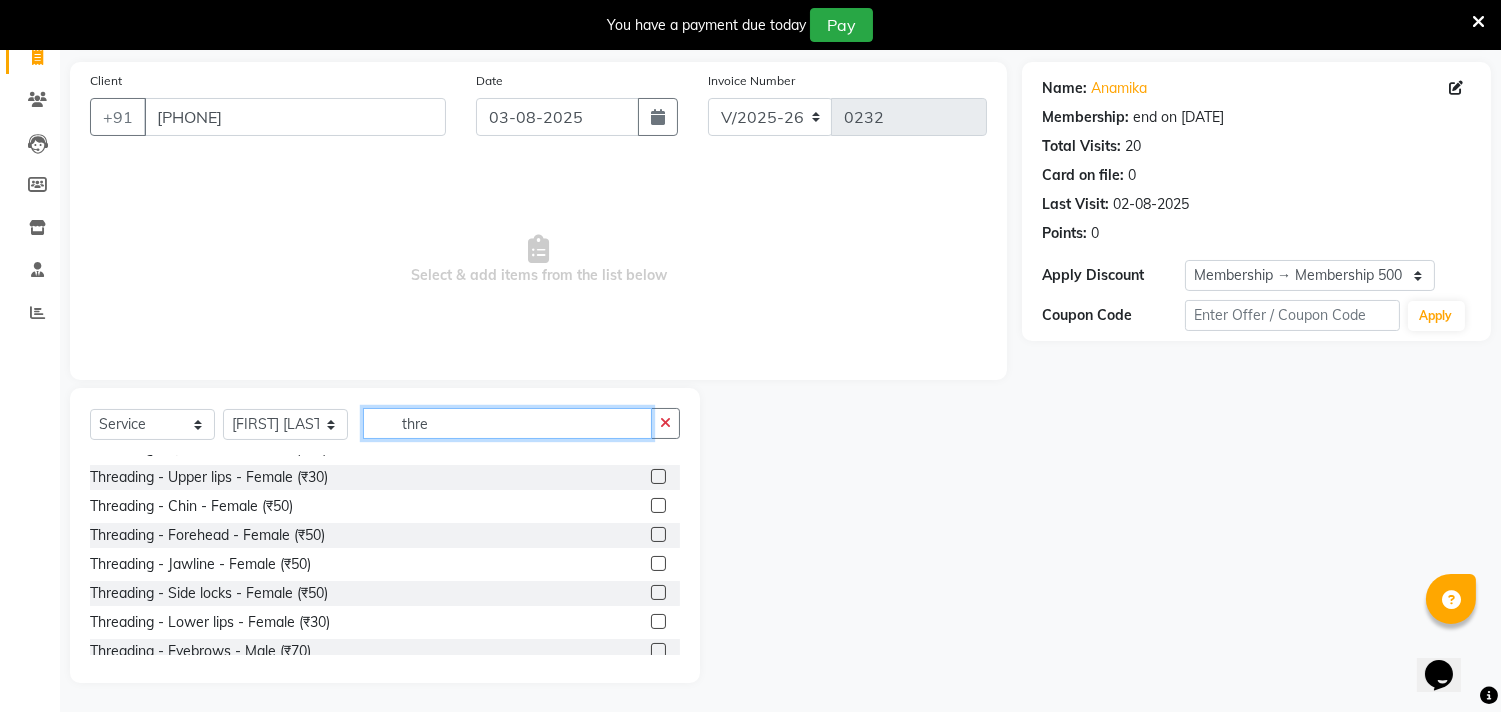 type on "thre" 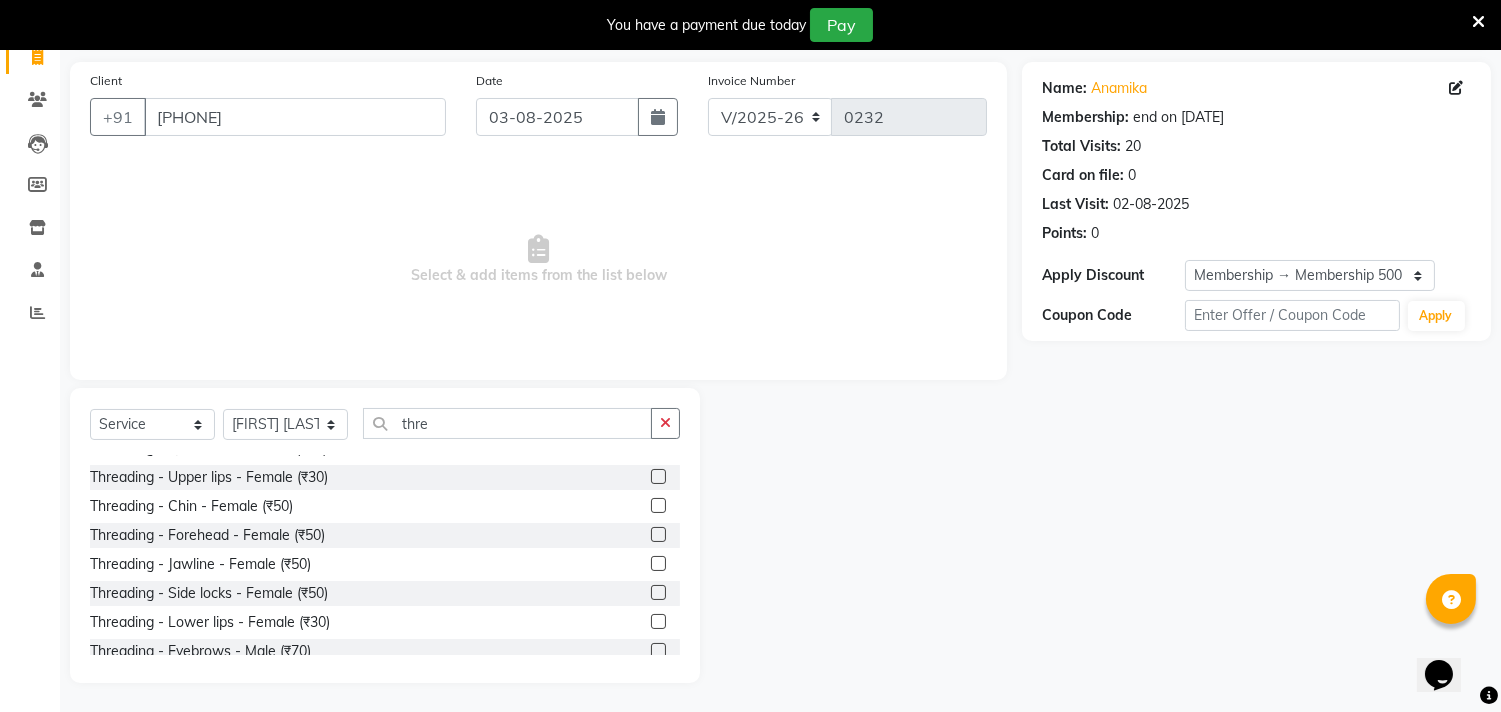 click 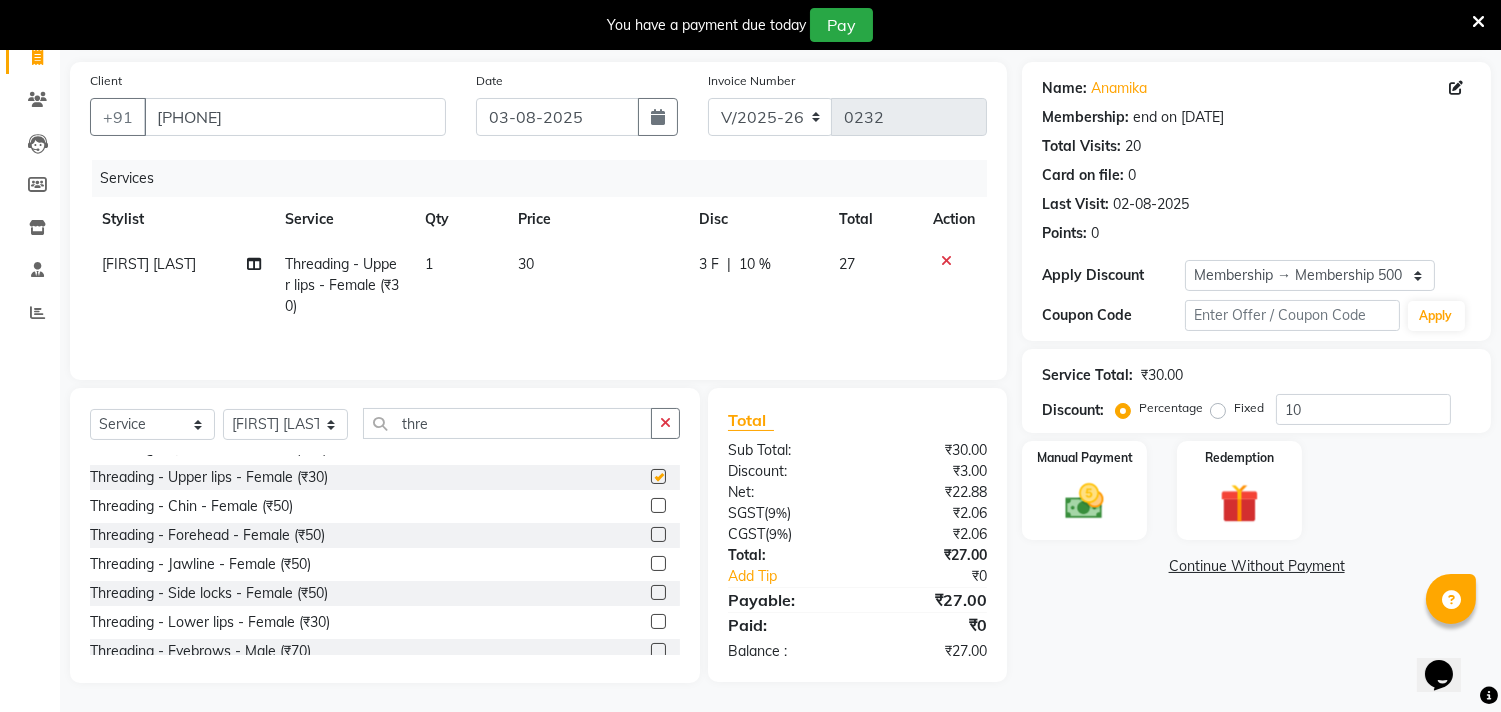 checkbox on "false" 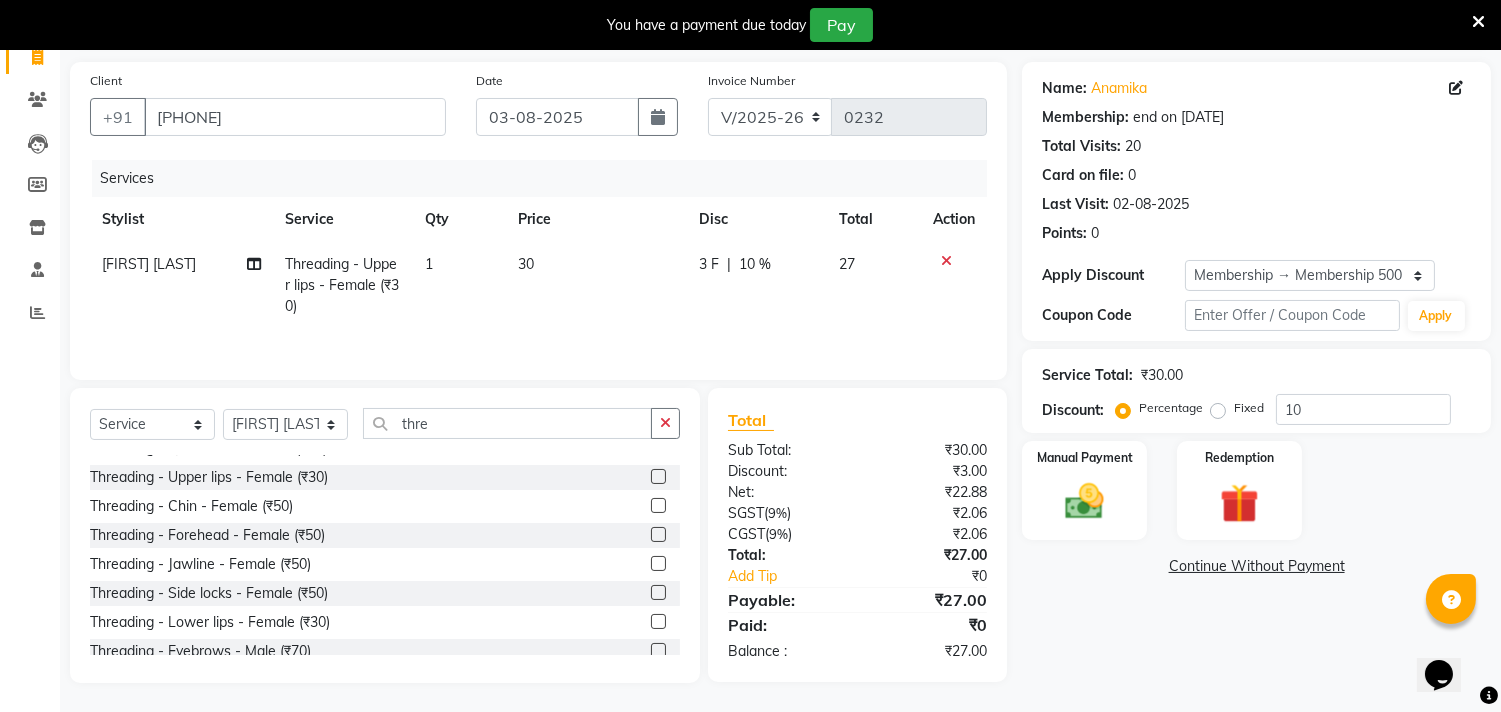 click 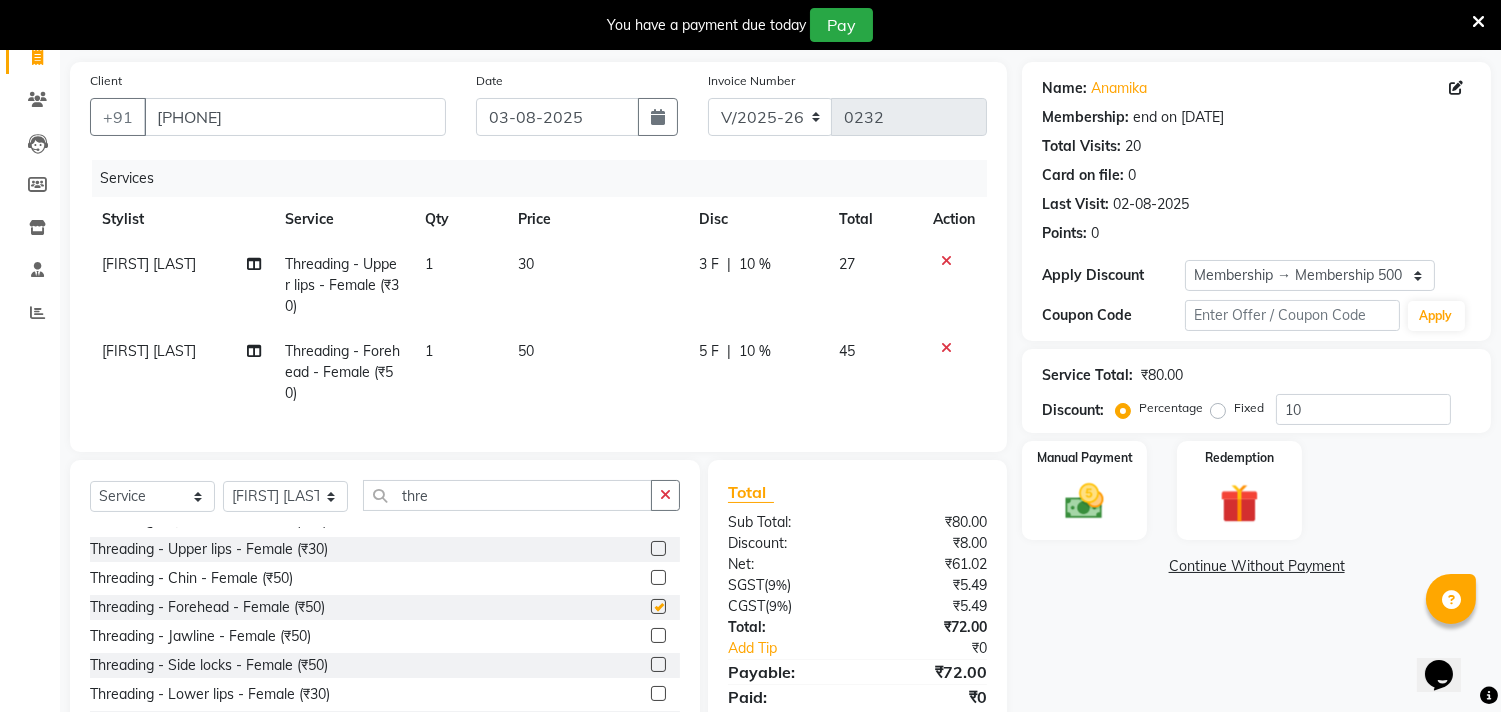 checkbox on "false" 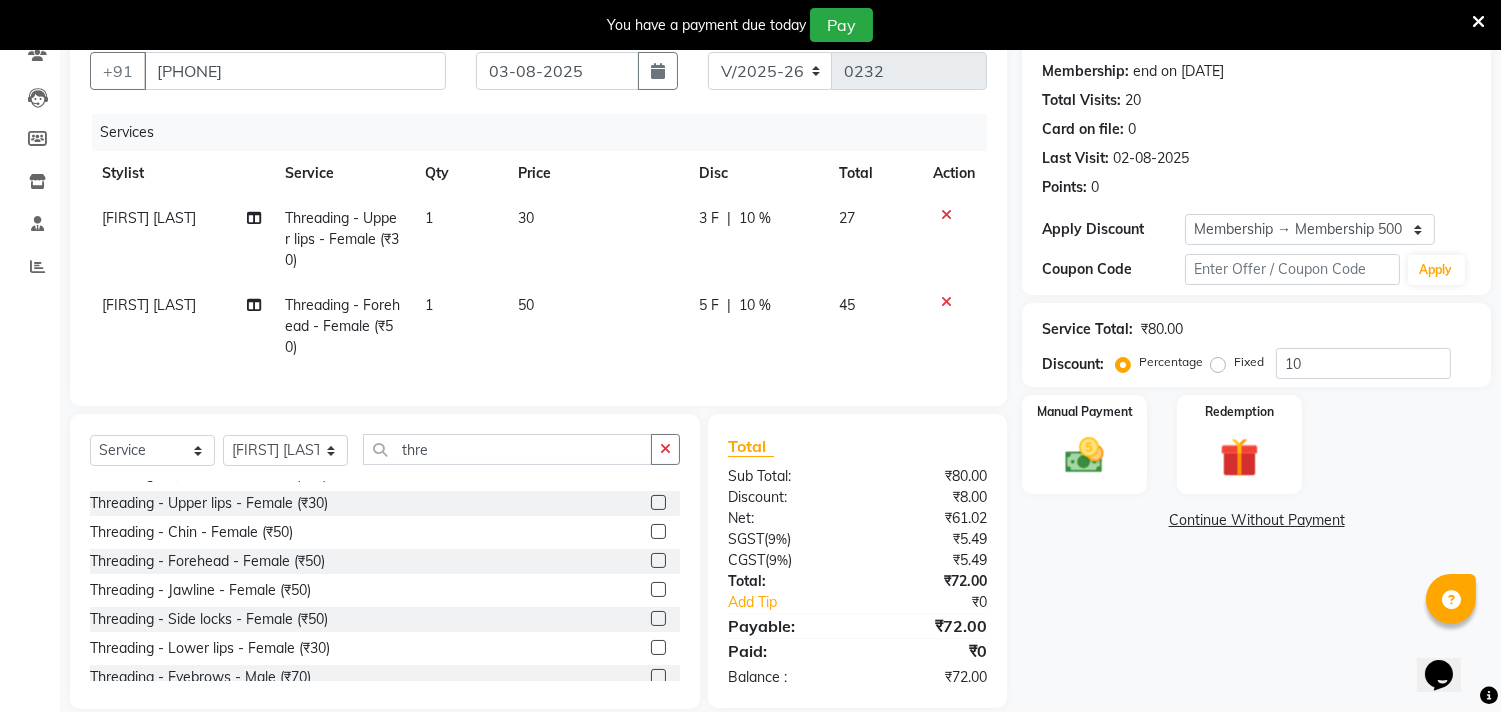 scroll, scrollTop: 227, scrollLeft: 0, axis: vertical 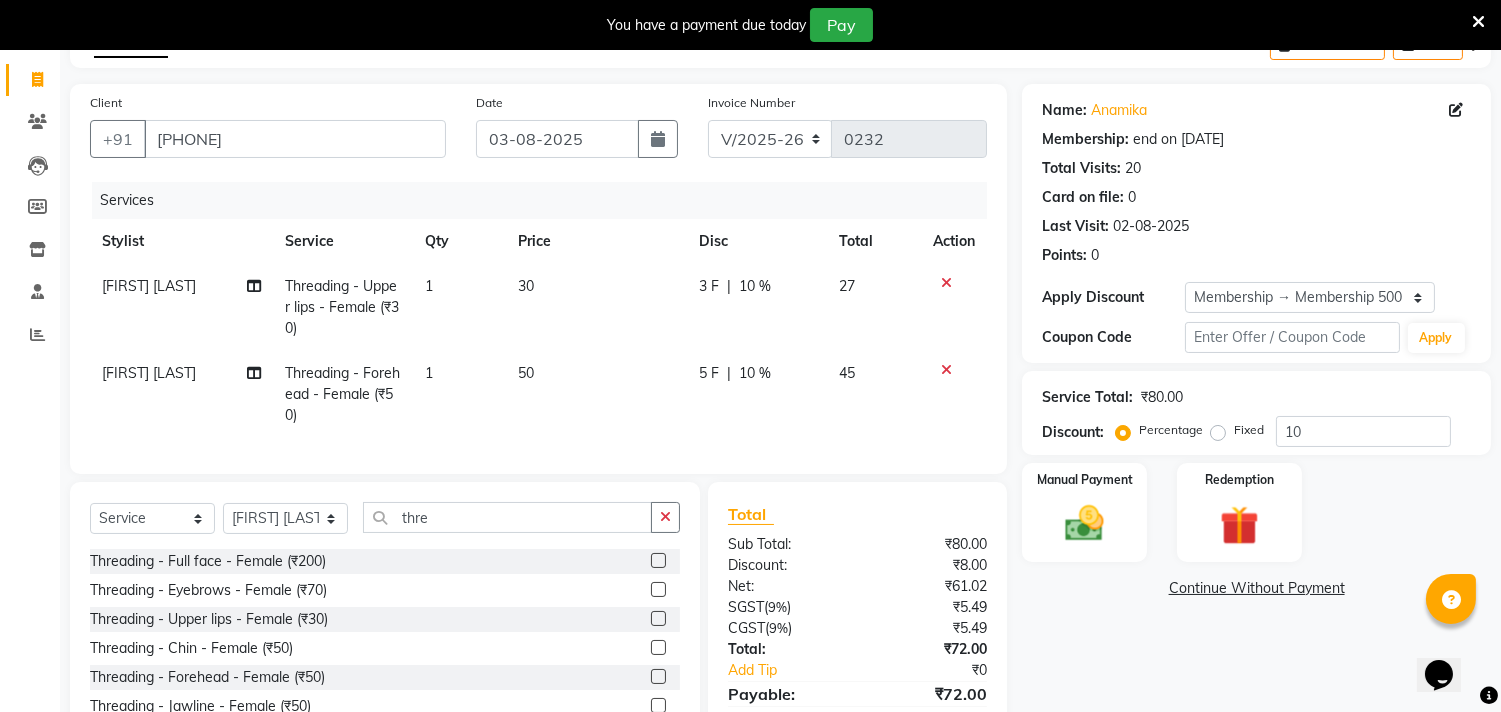 click 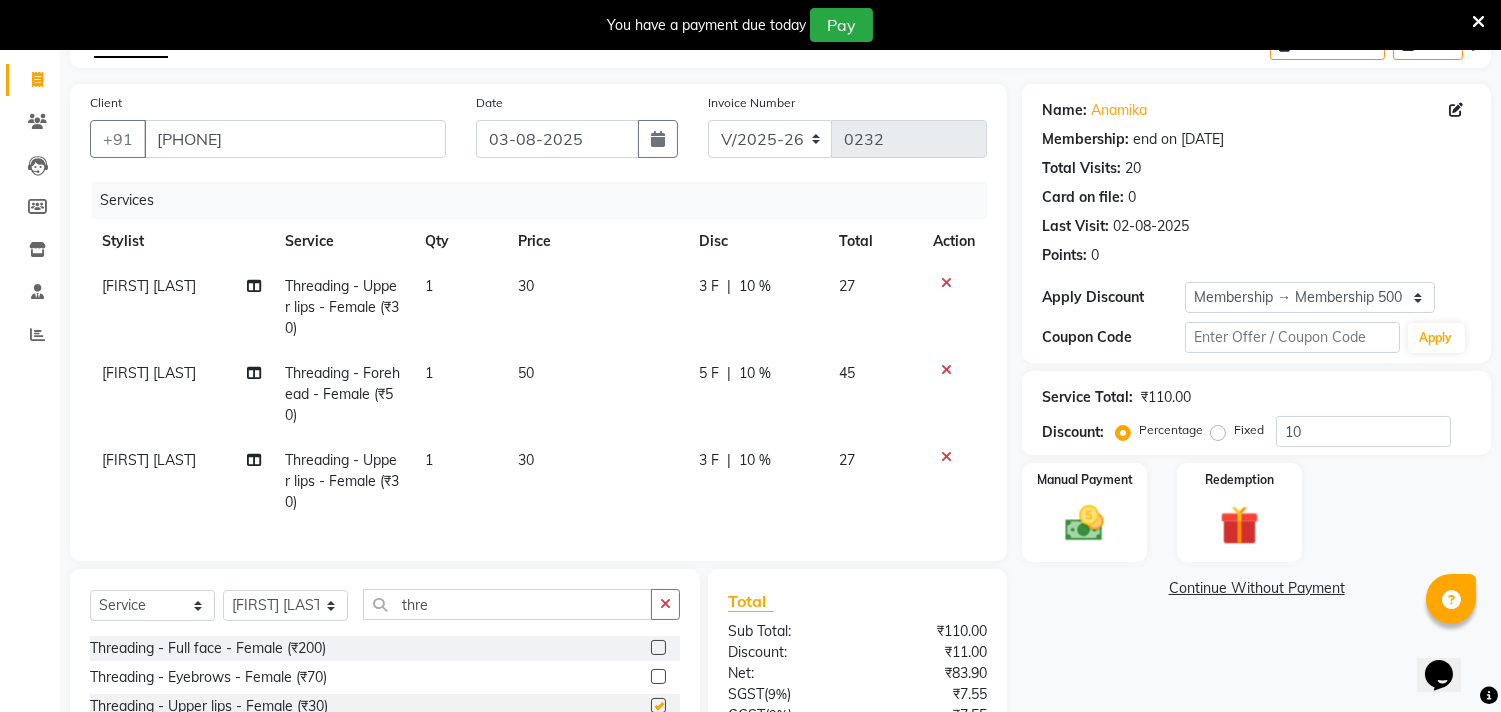checkbox on "false" 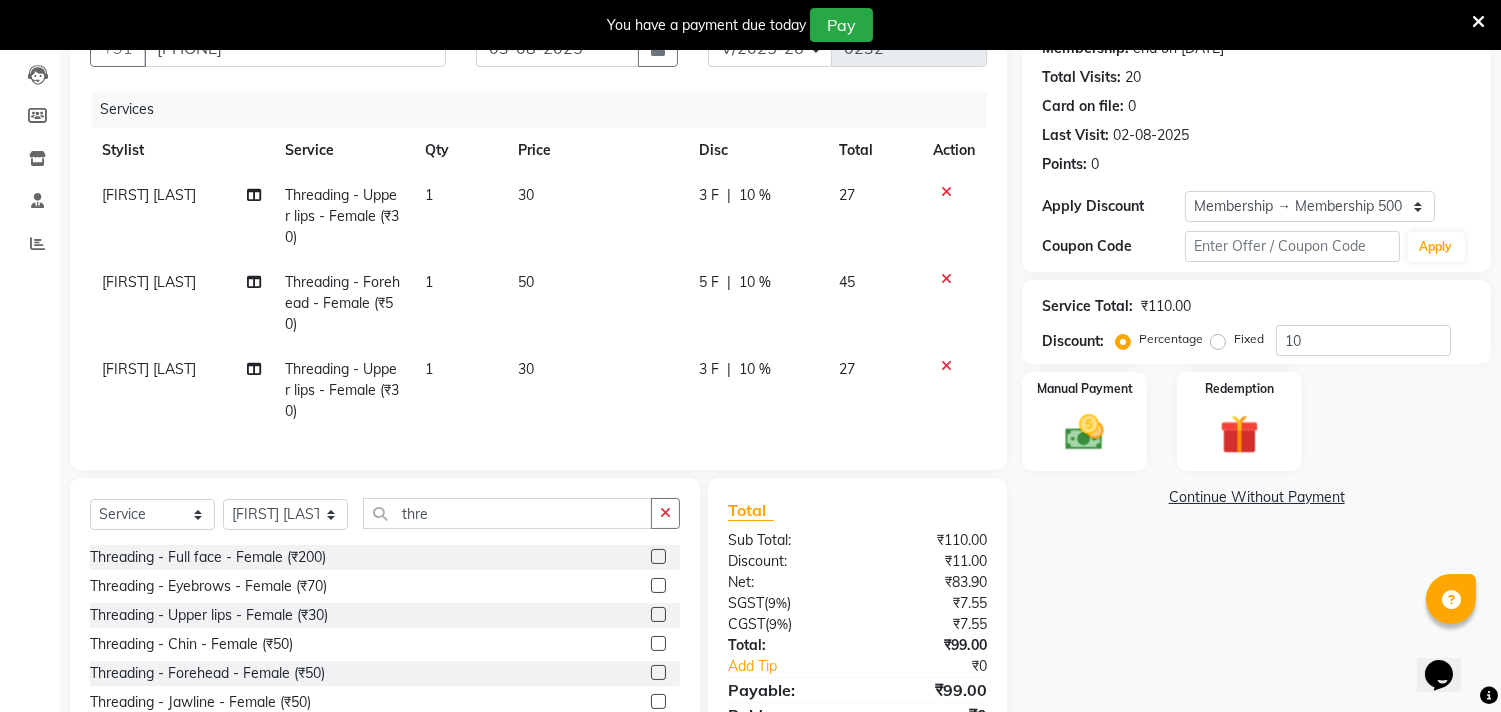 scroll, scrollTop: 314, scrollLeft: 0, axis: vertical 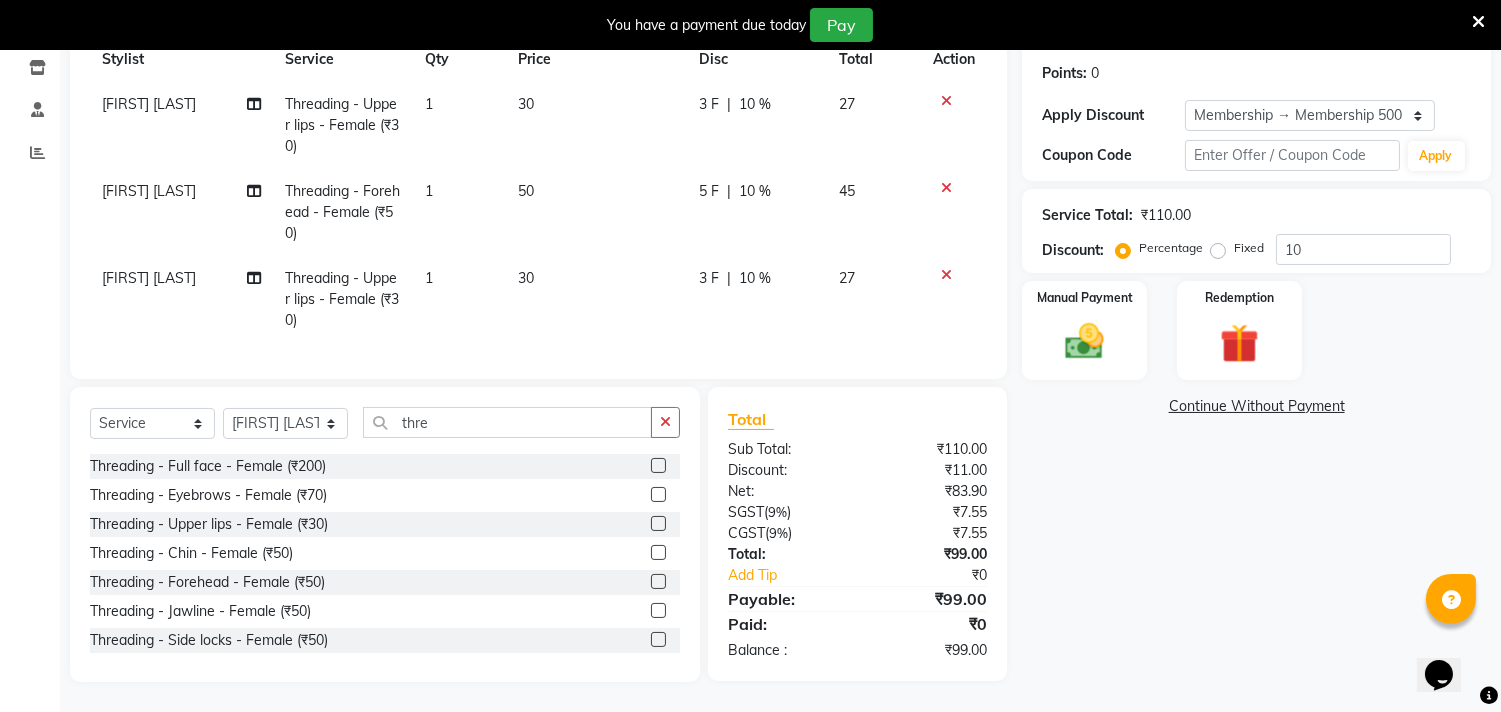 click 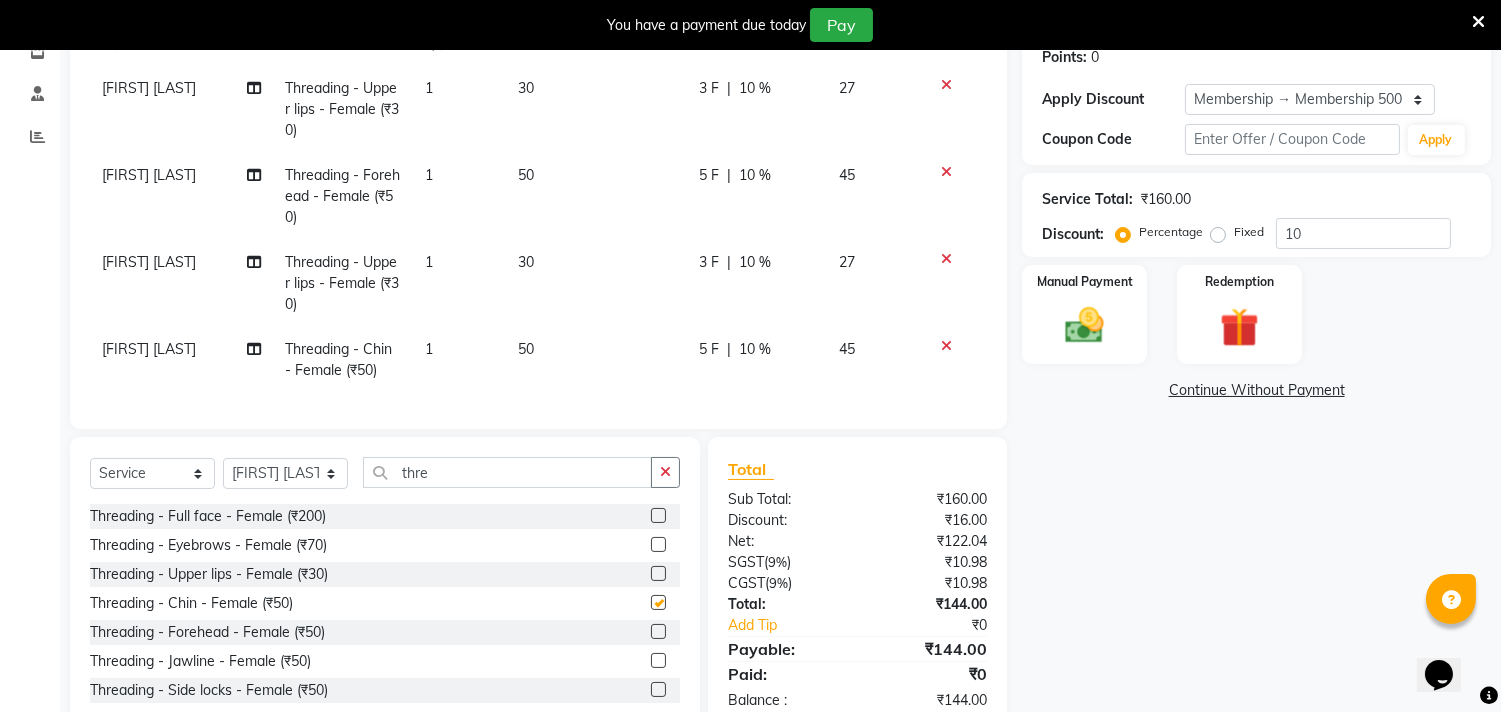 checkbox on "false" 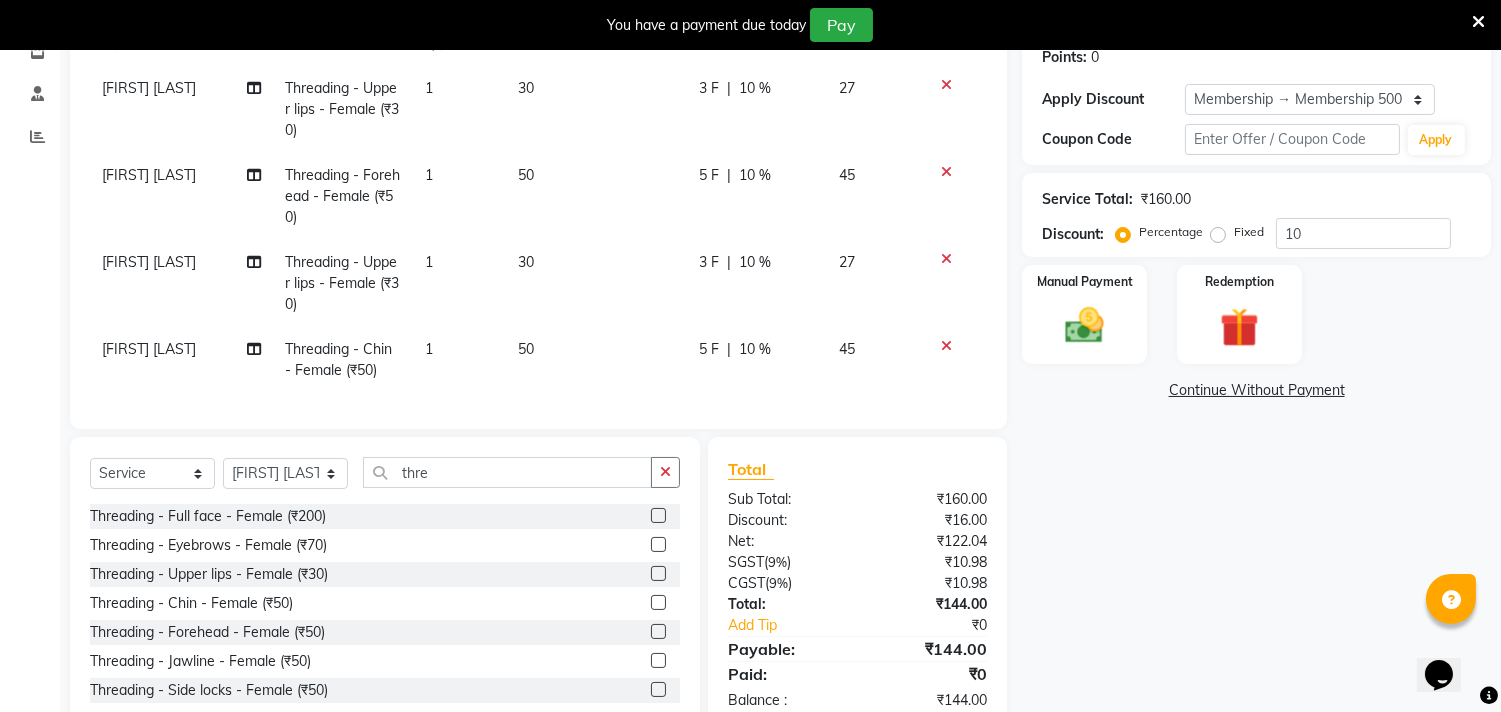 click 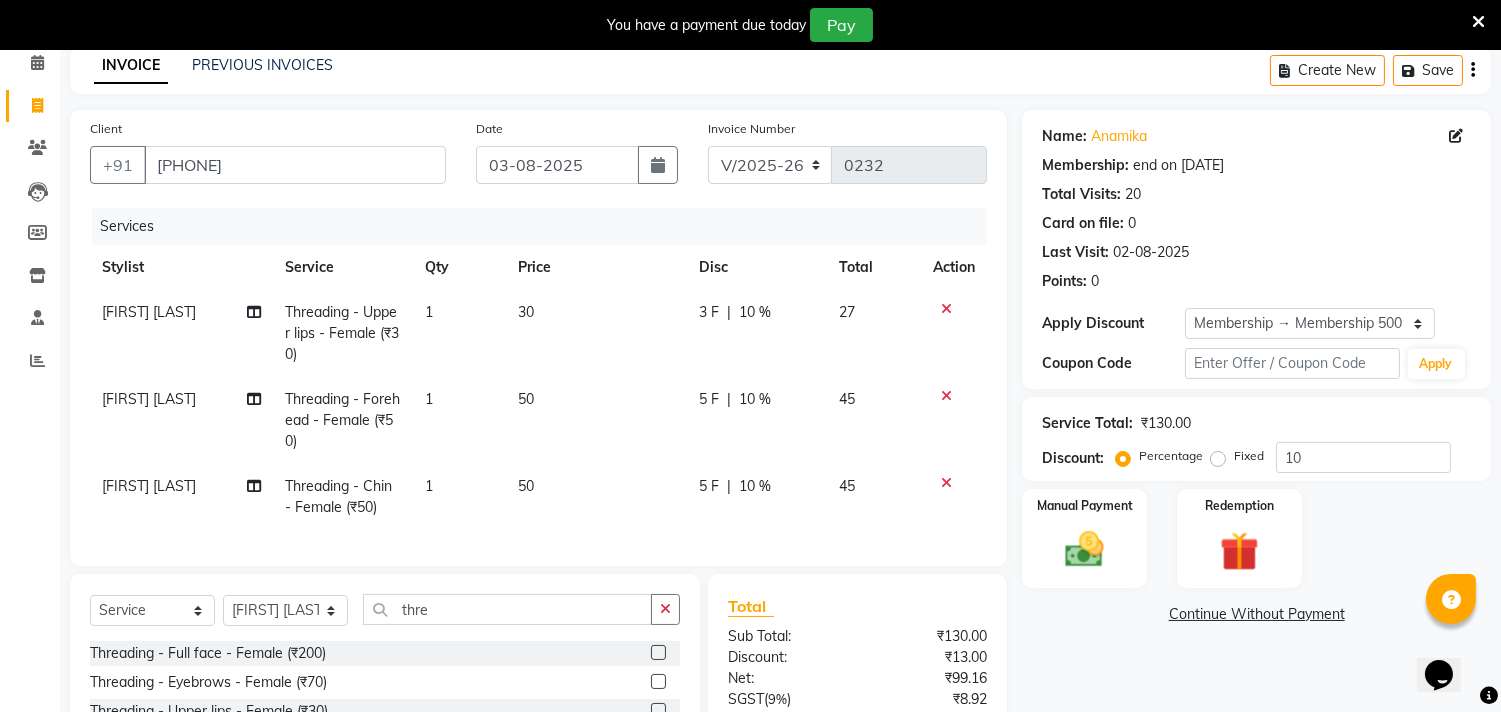 scroll, scrollTop: 71, scrollLeft: 0, axis: vertical 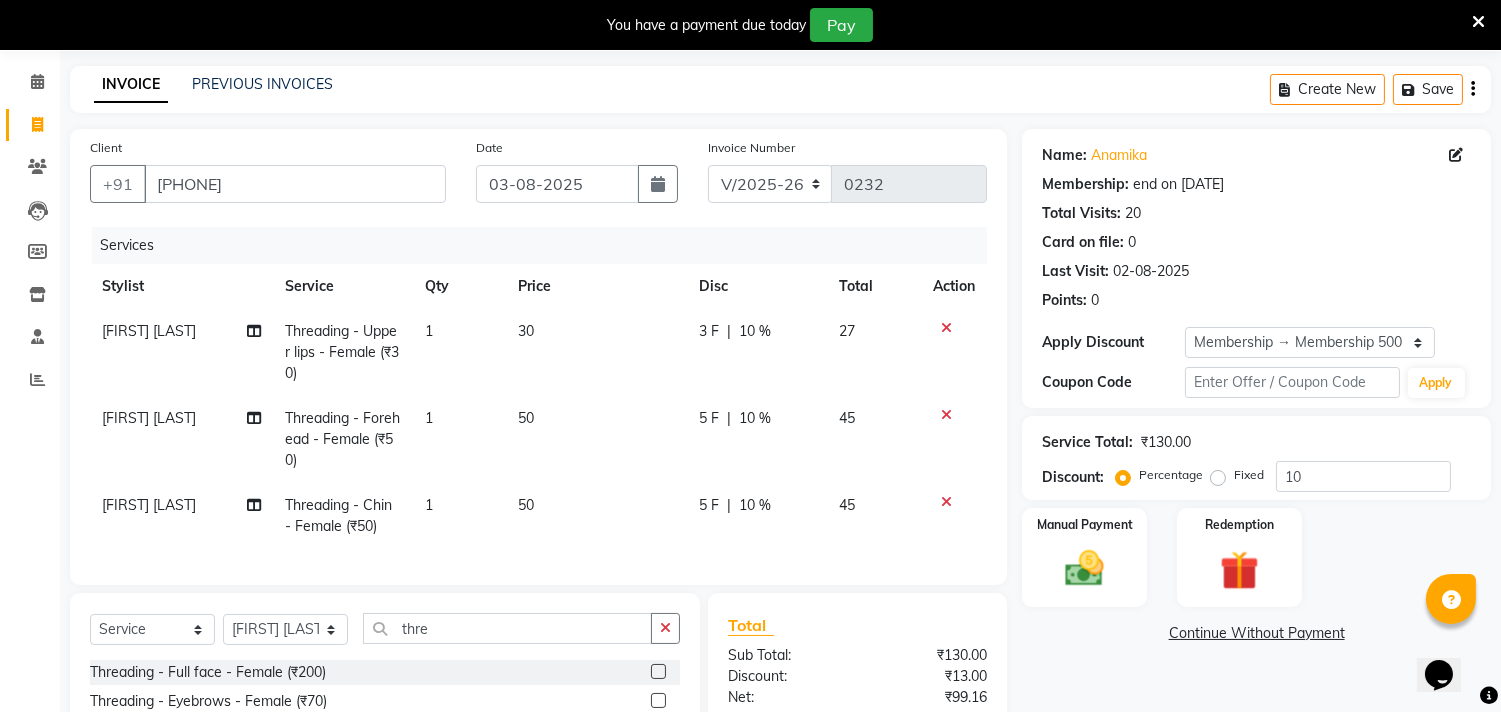 click 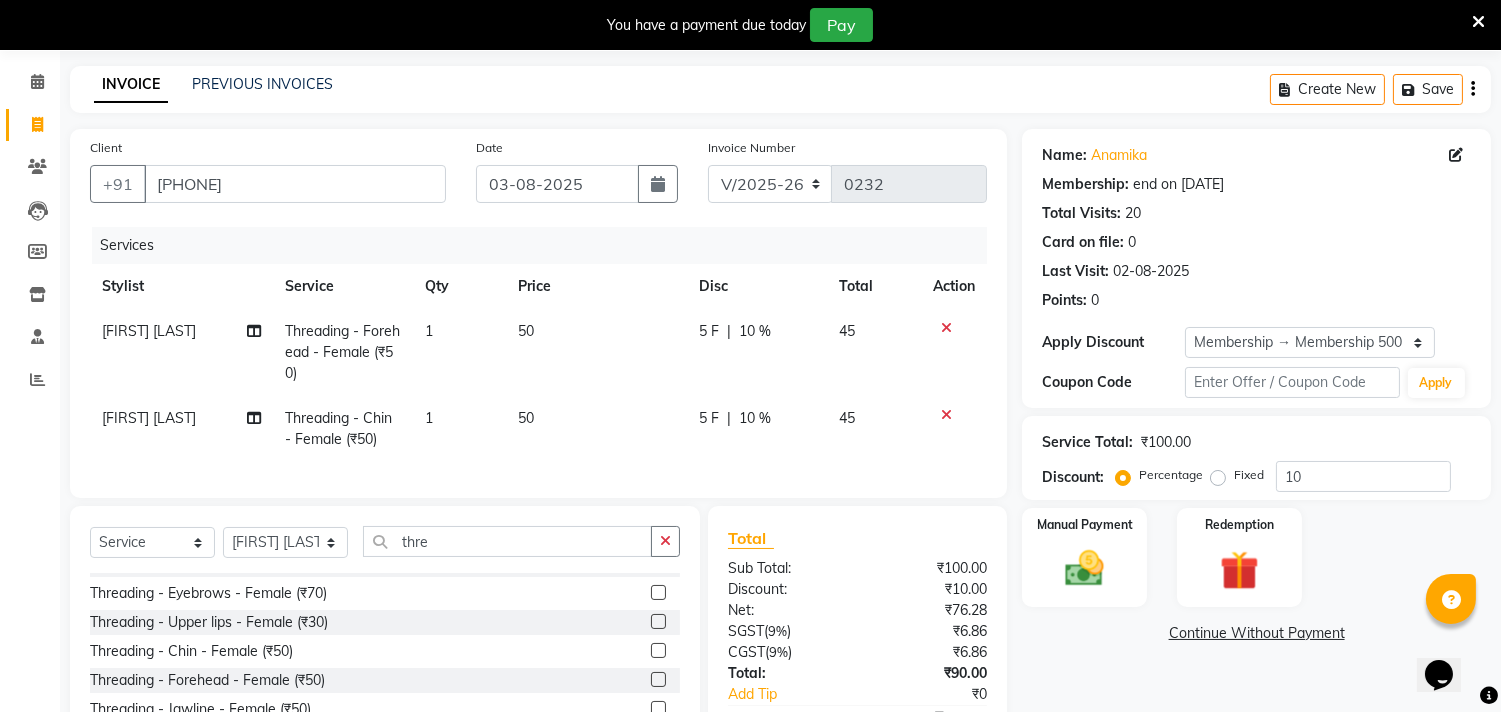 scroll, scrollTop: 0, scrollLeft: 0, axis: both 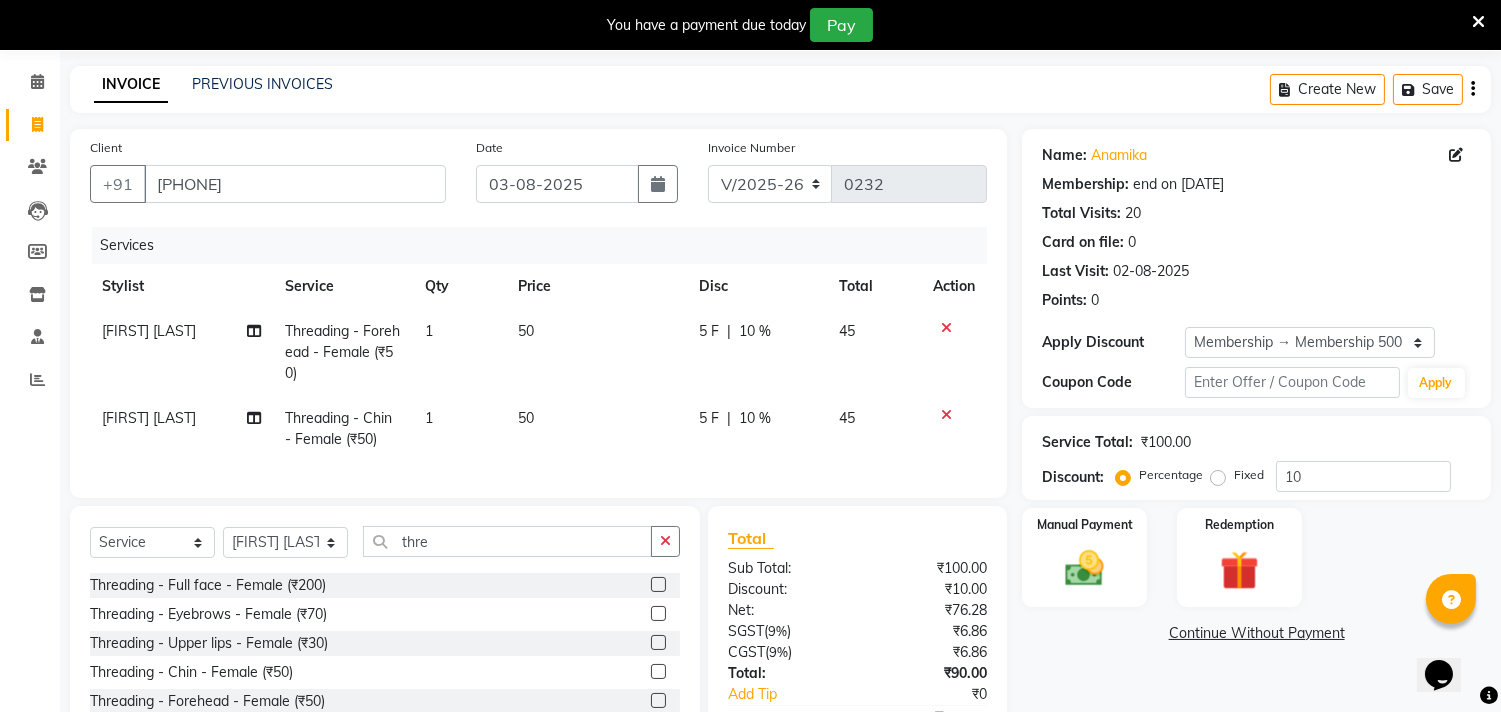 click 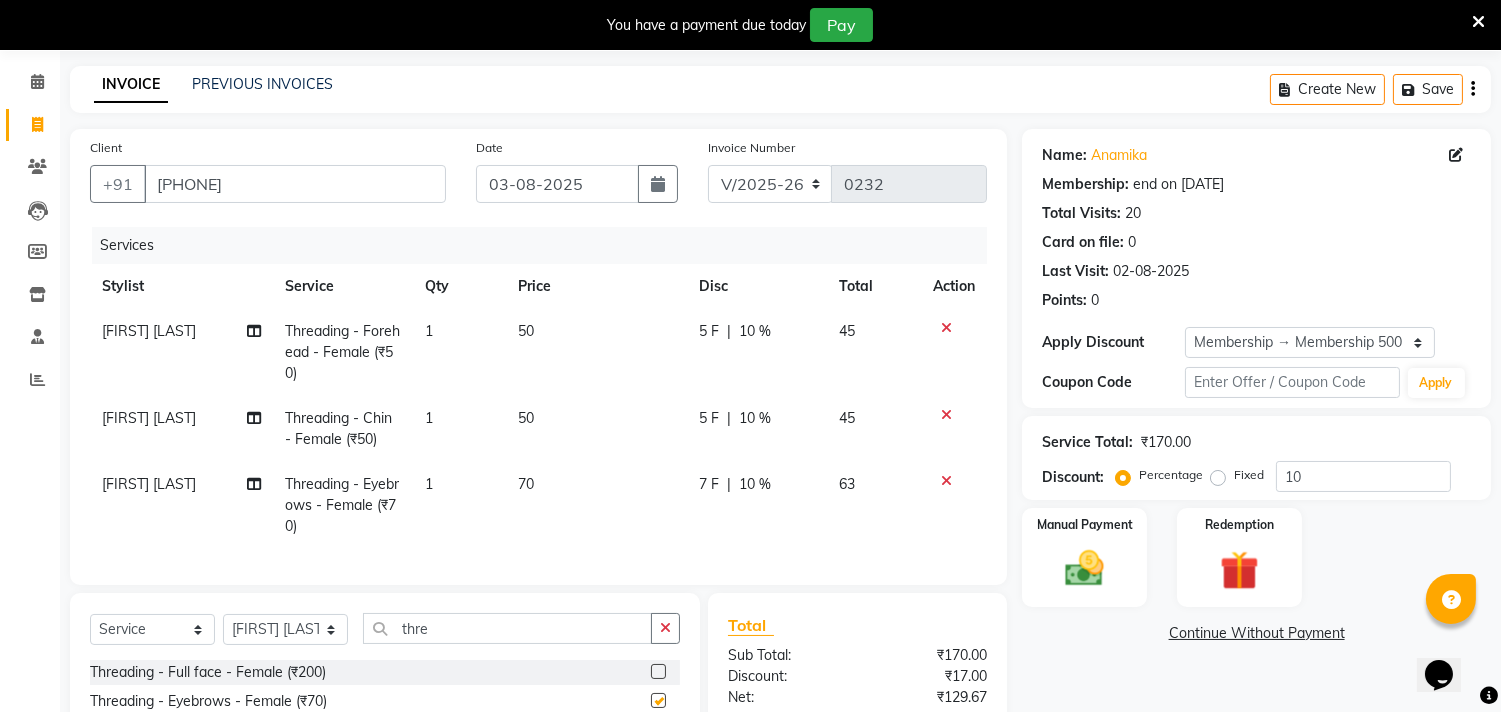 checkbox on "false" 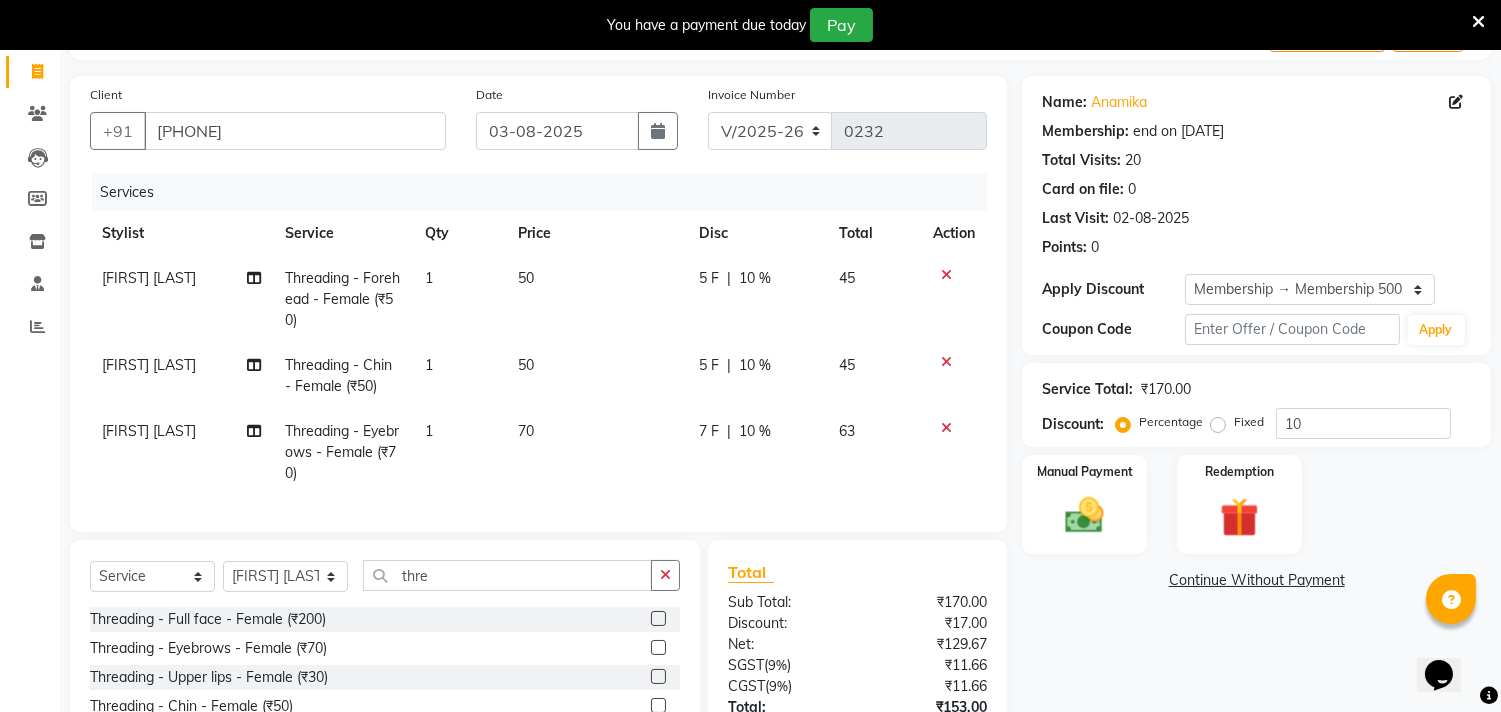 scroll, scrollTop: 71, scrollLeft: 0, axis: vertical 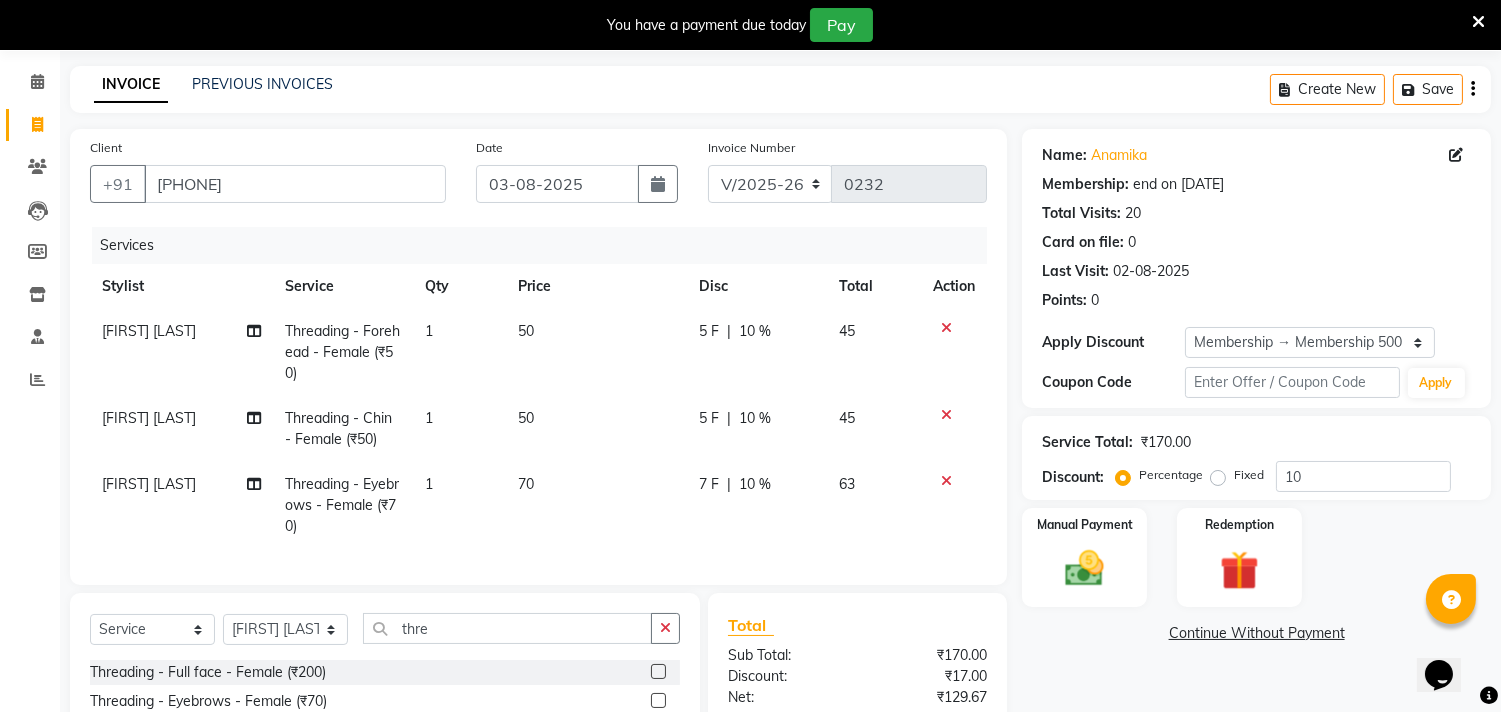 click 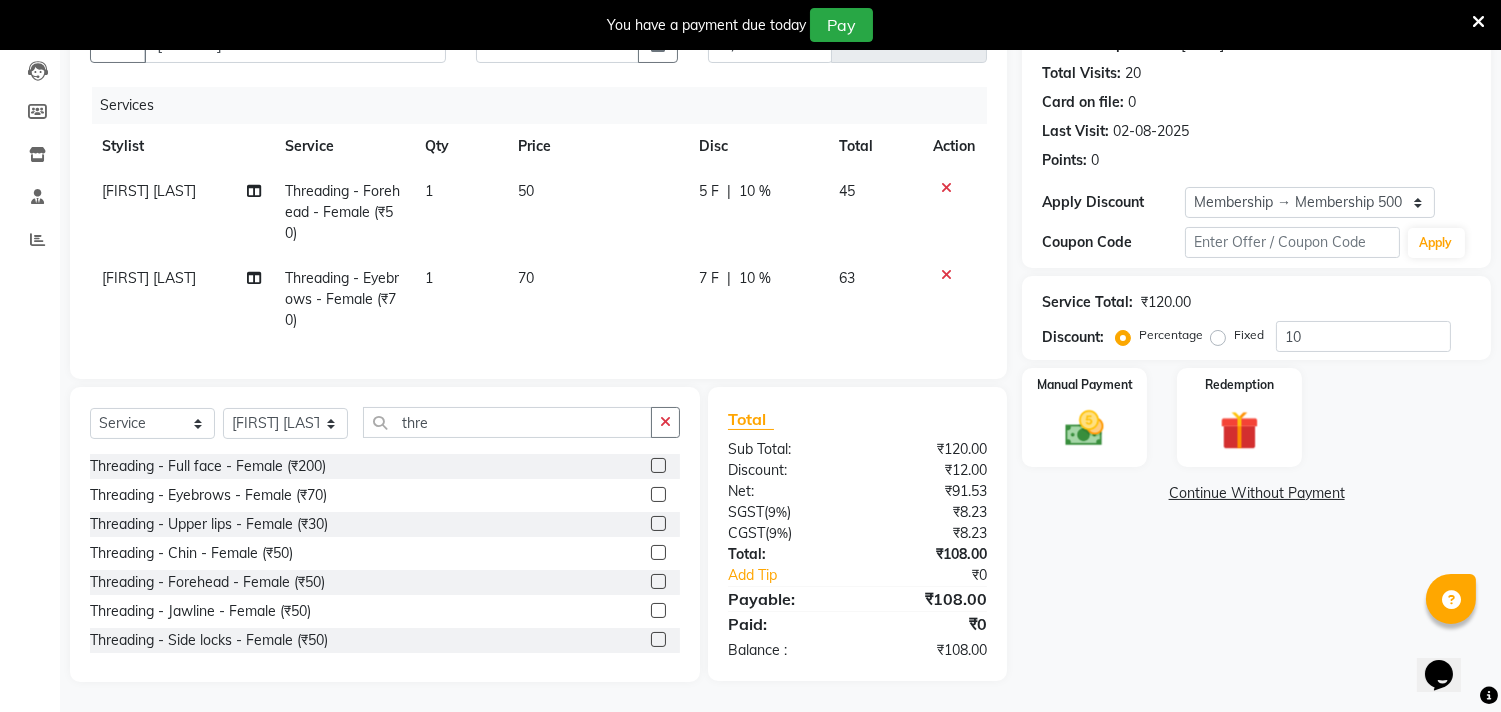 scroll, scrollTop: 227, scrollLeft: 0, axis: vertical 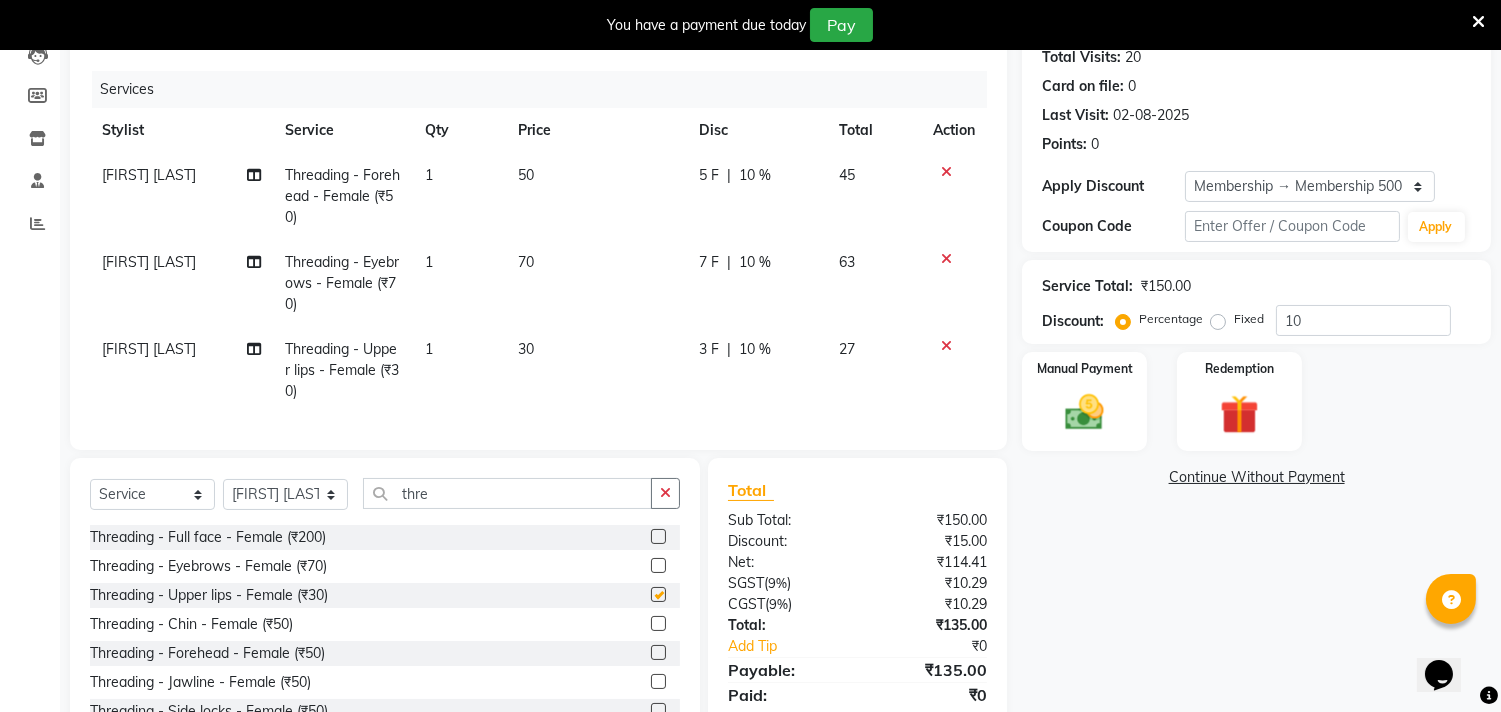 checkbox on "false" 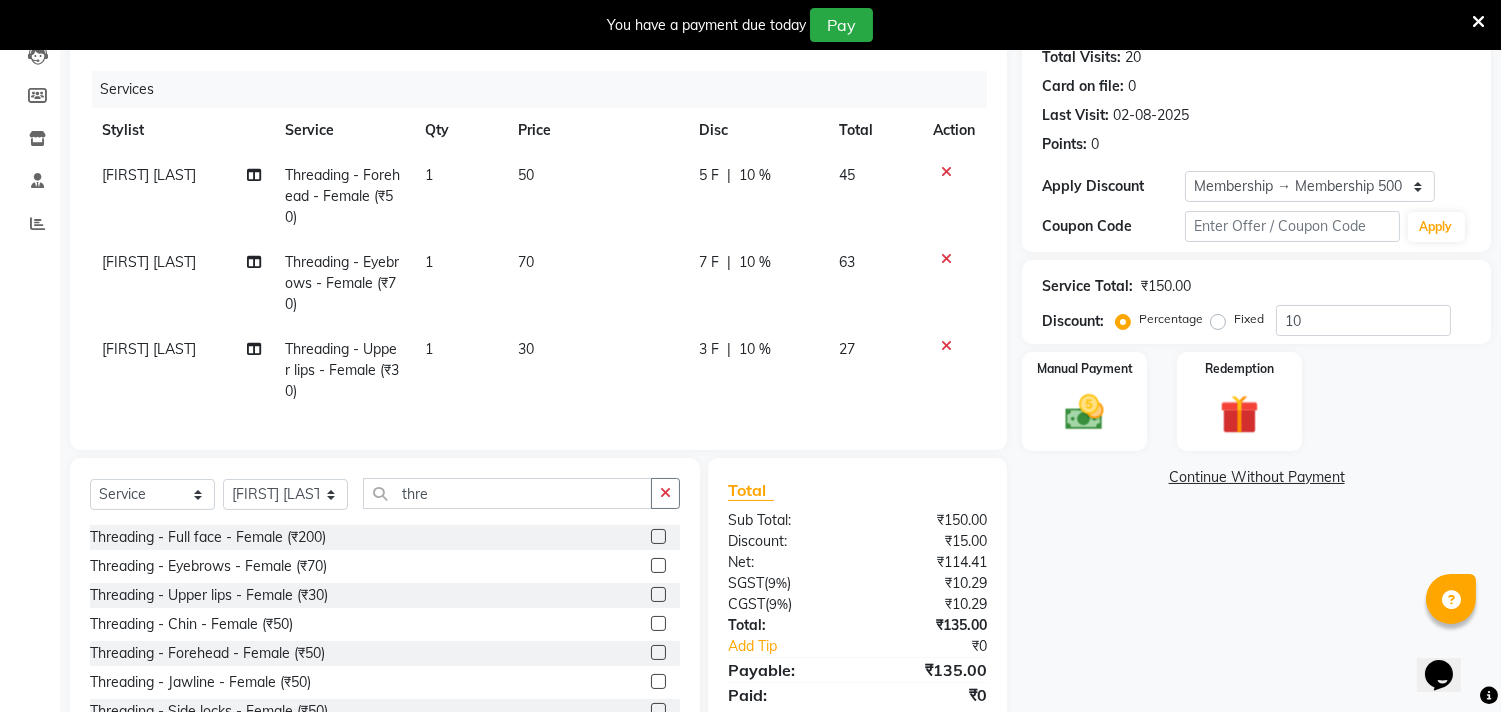 scroll, scrollTop: 314, scrollLeft: 0, axis: vertical 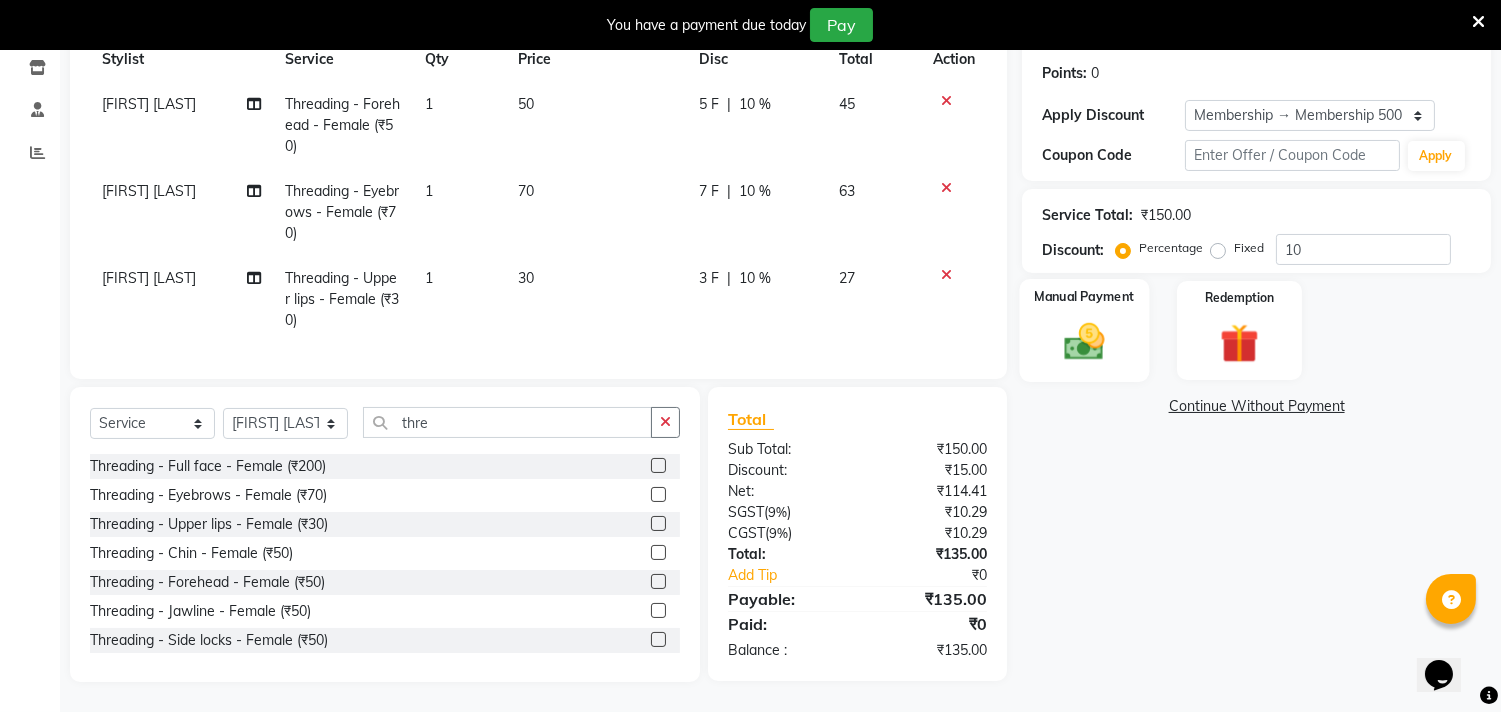 click 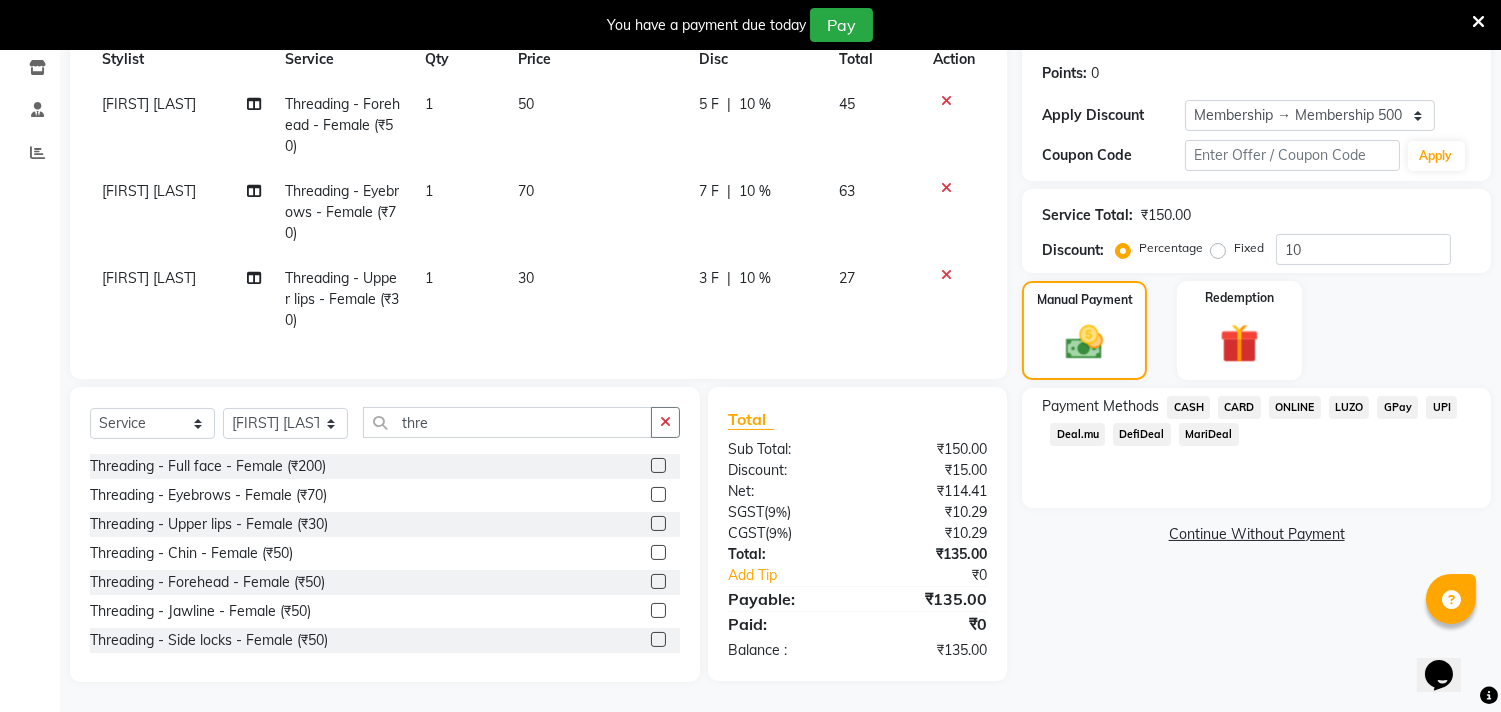 click on "ONLINE" 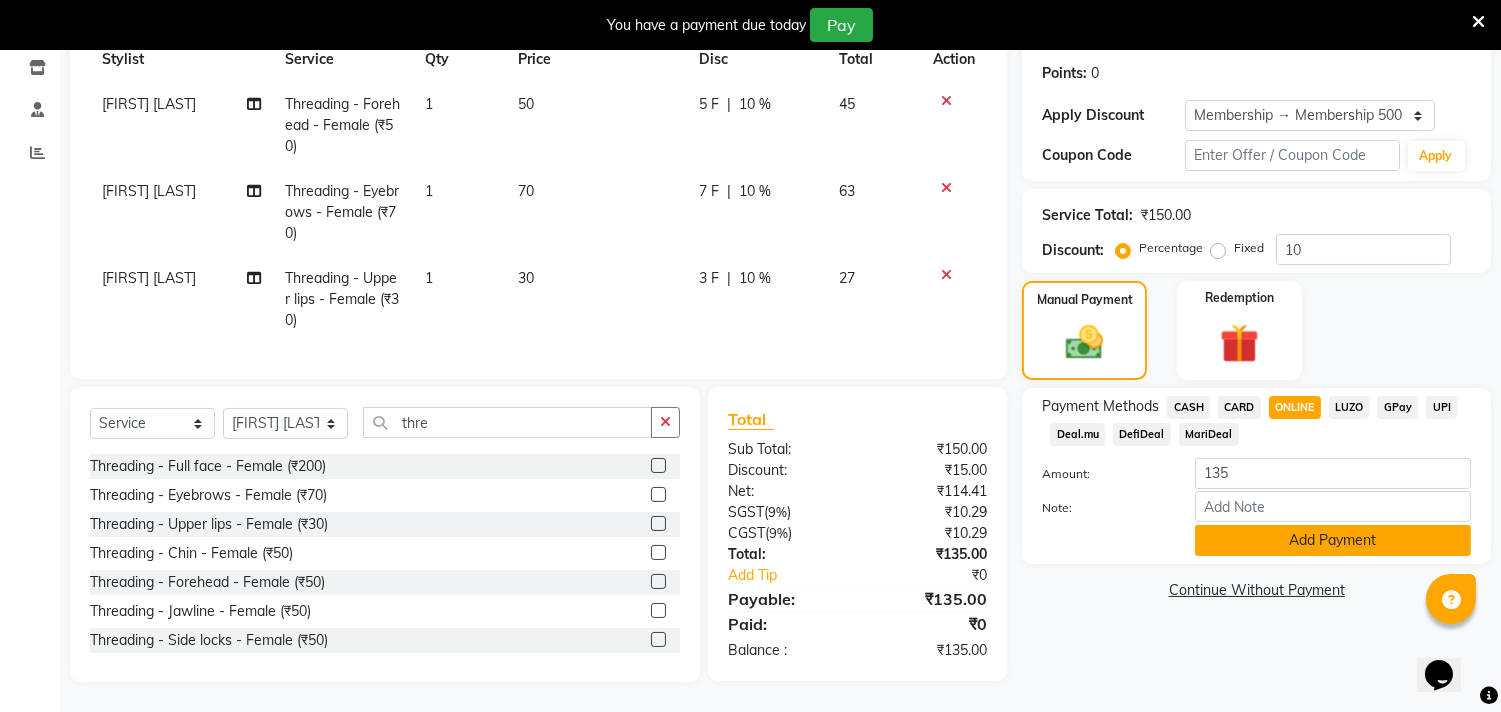 click on "Add Payment" 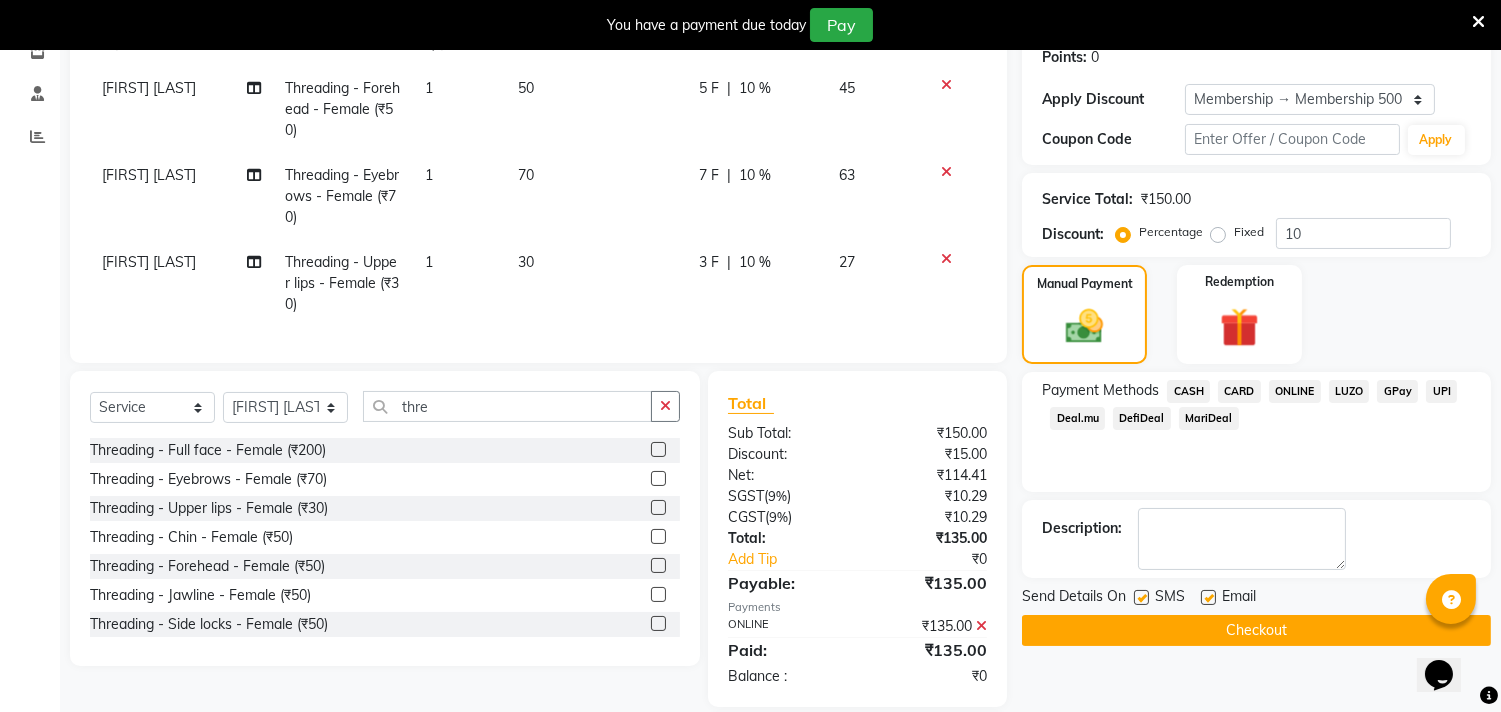click on "Checkout" 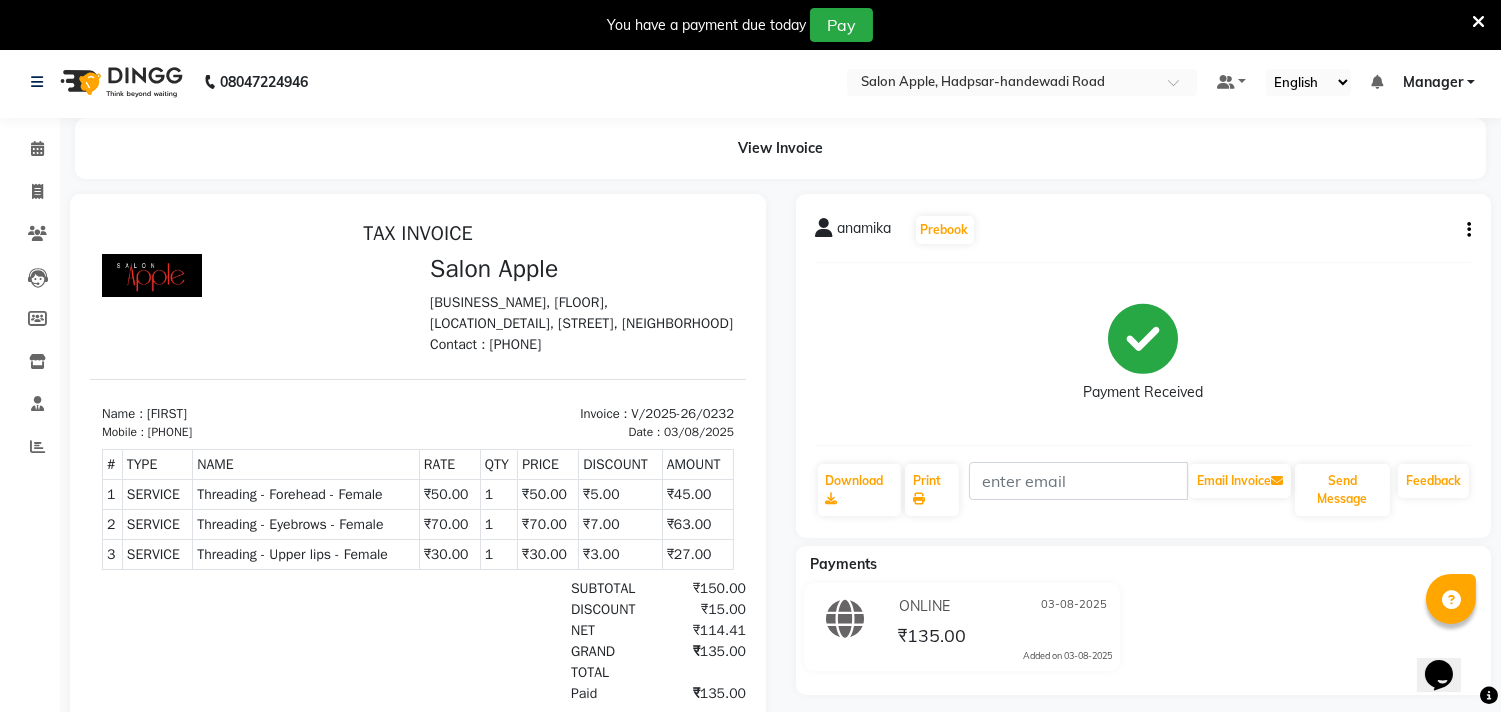 scroll, scrollTop: 0, scrollLeft: 0, axis: both 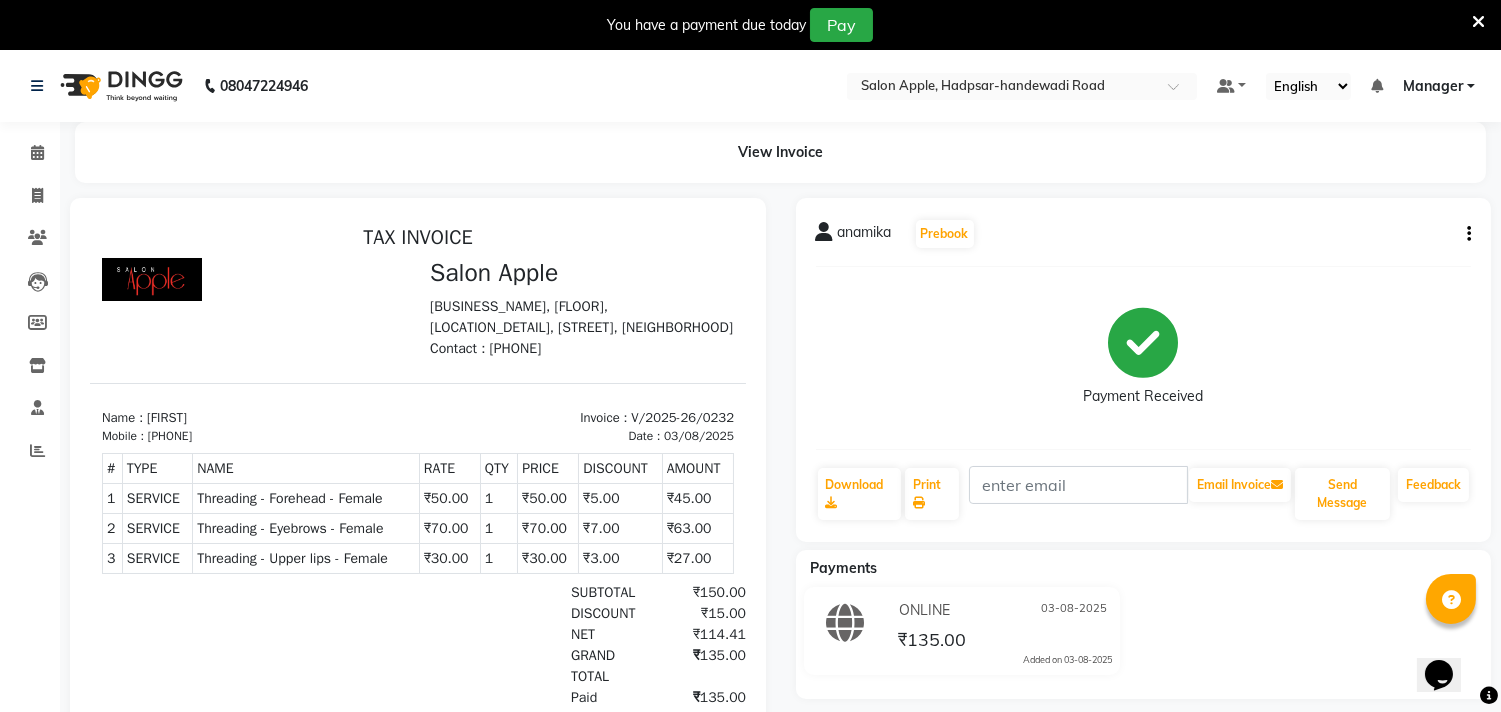 drag, startPoint x: 124, startPoint y: 229, endPoint x: 265, endPoint y: 224, distance: 141.08862 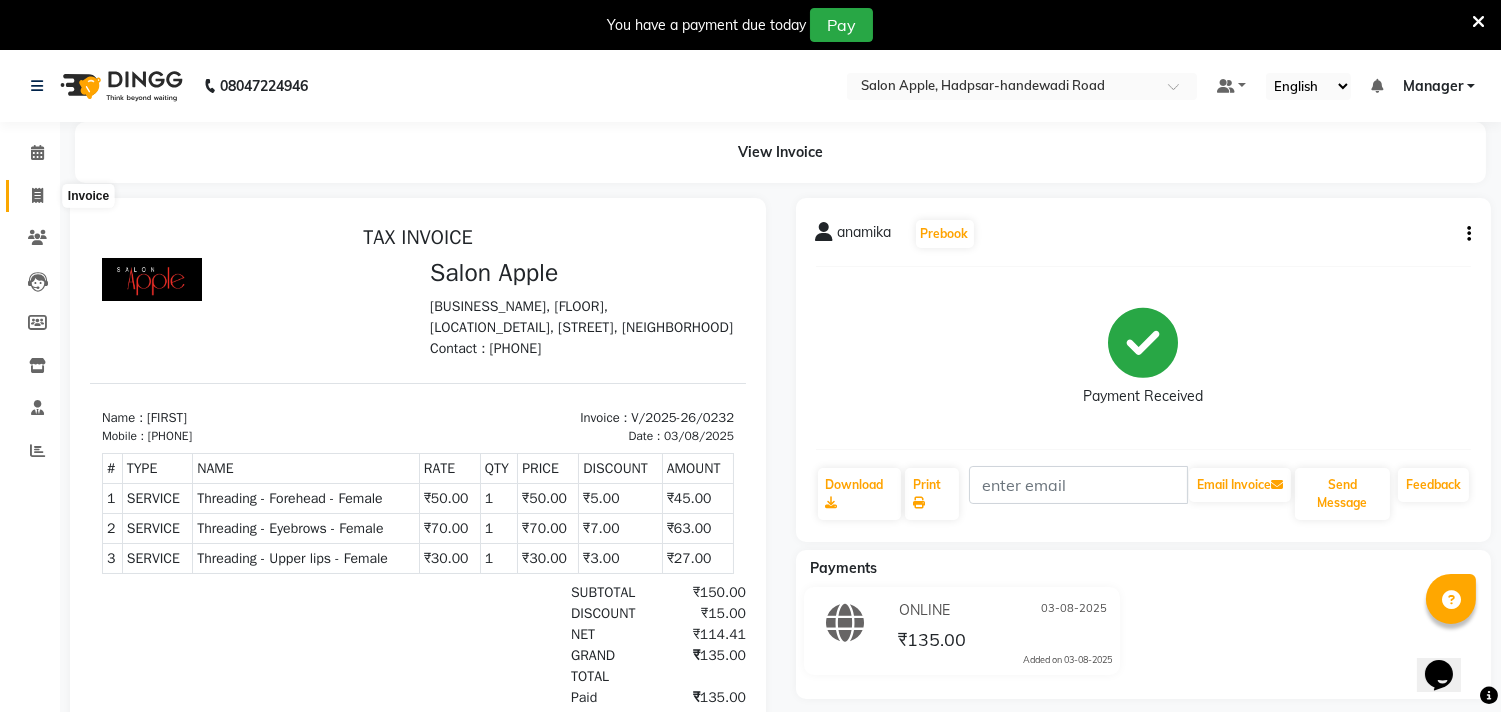 click 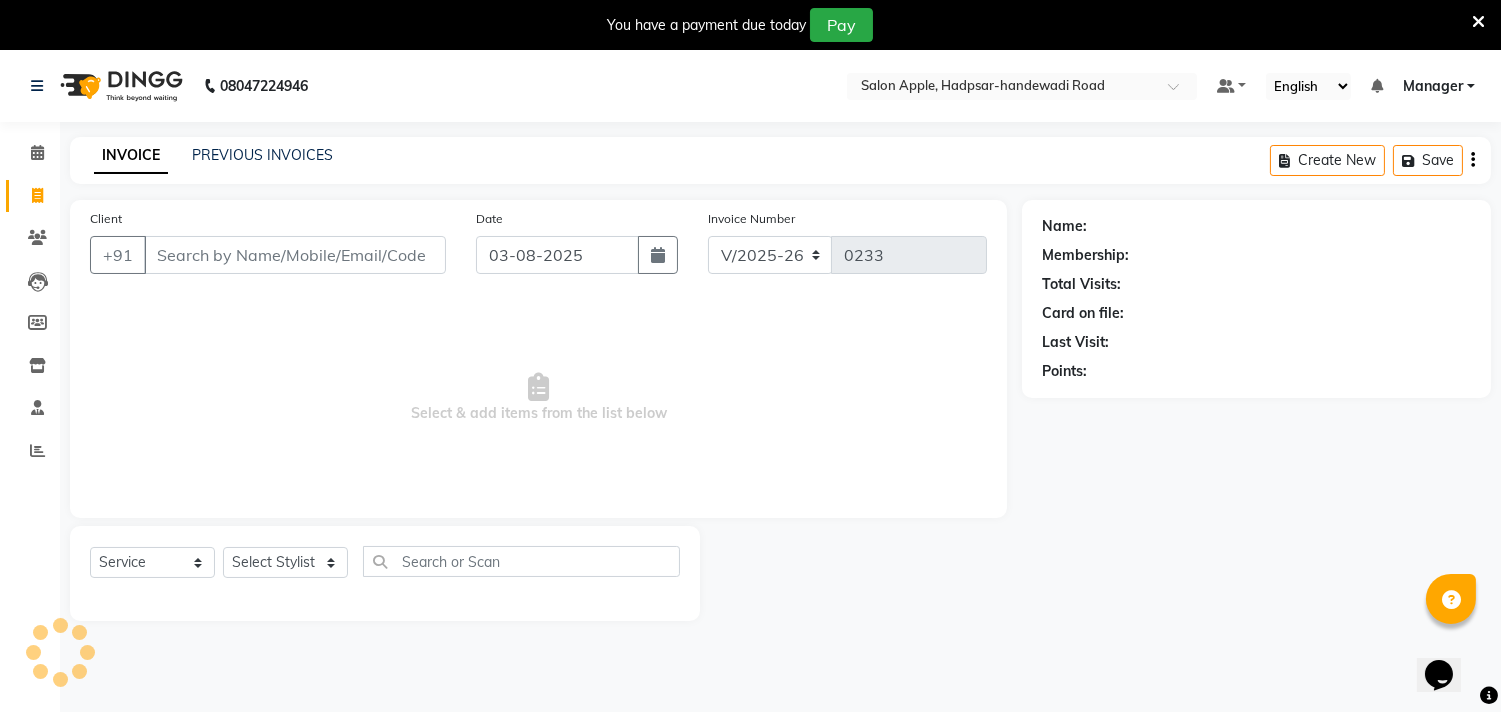scroll, scrollTop: 50, scrollLeft: 0, axis: vertical 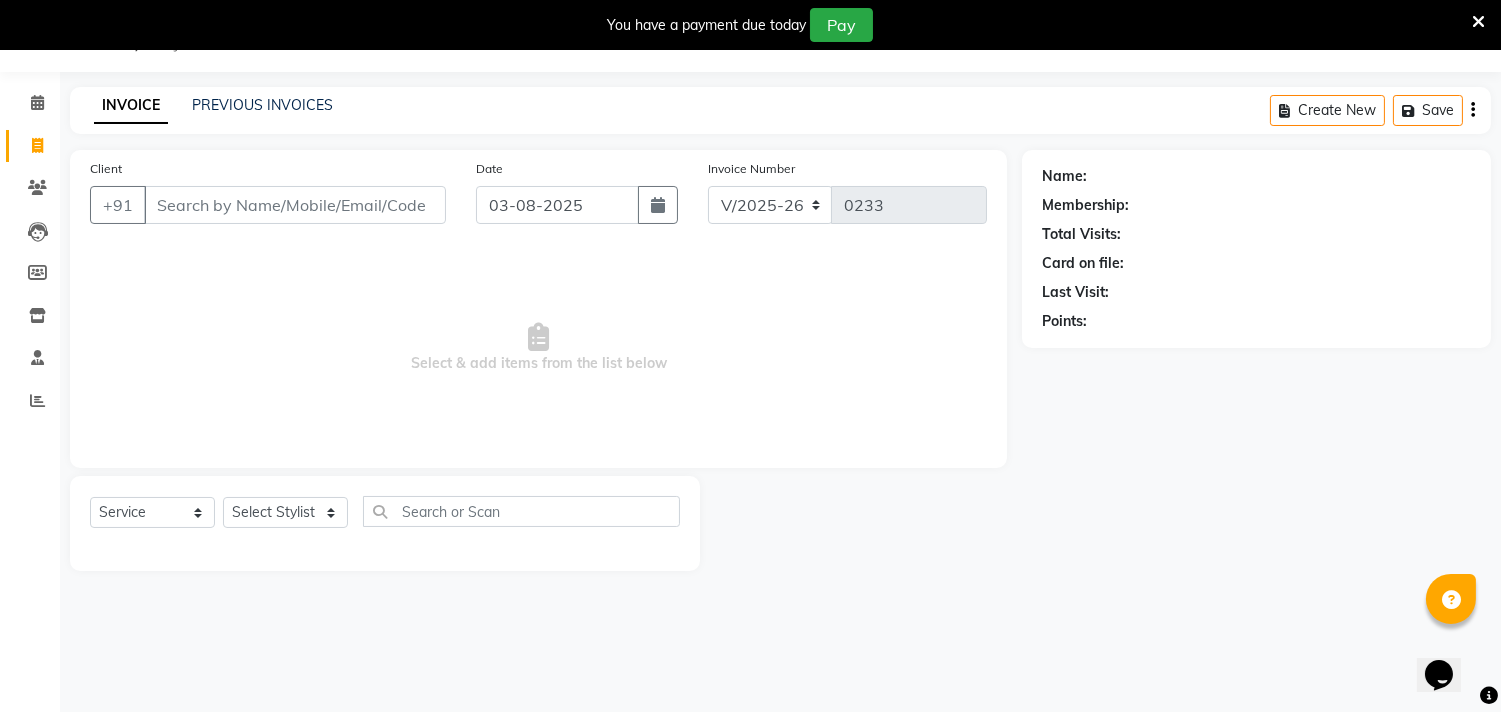 click on "Client" at bounding box center (295, 205) 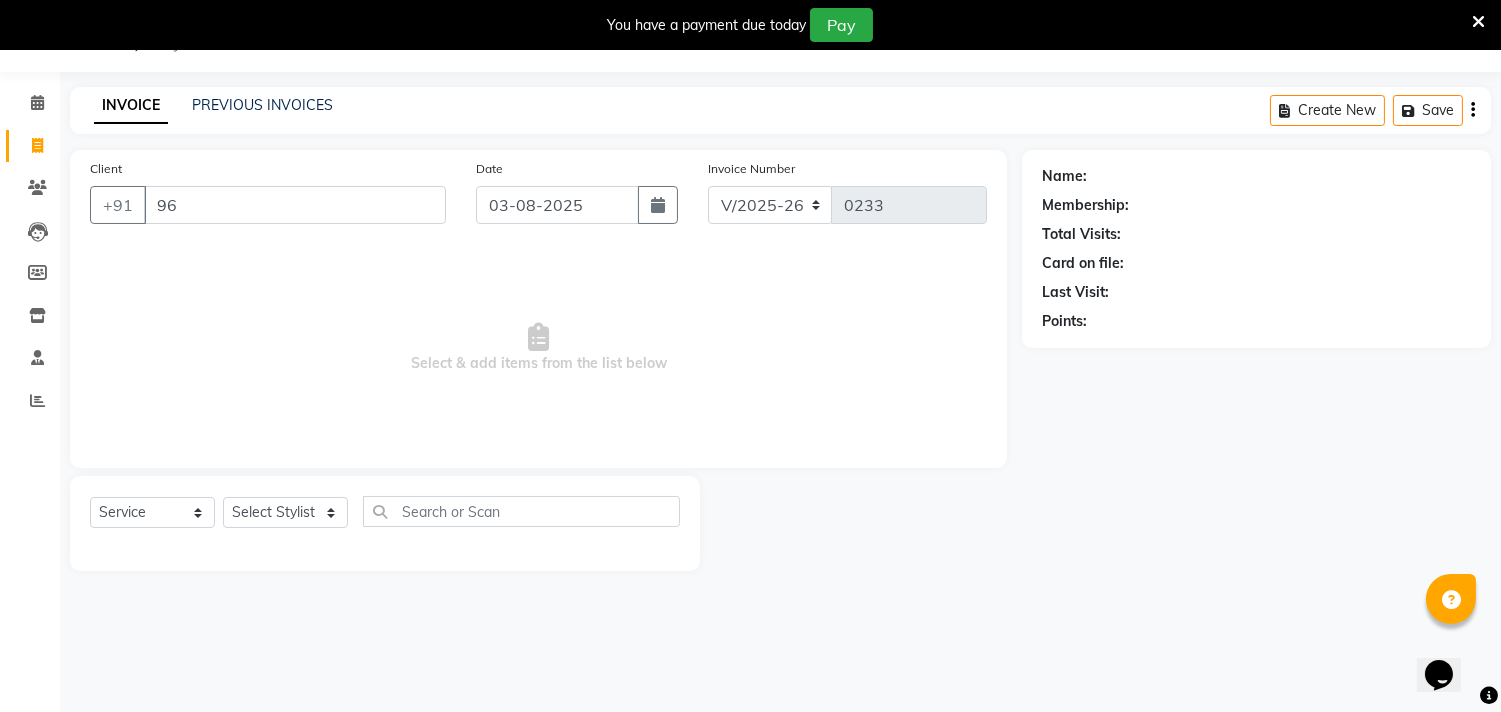 type on "9" 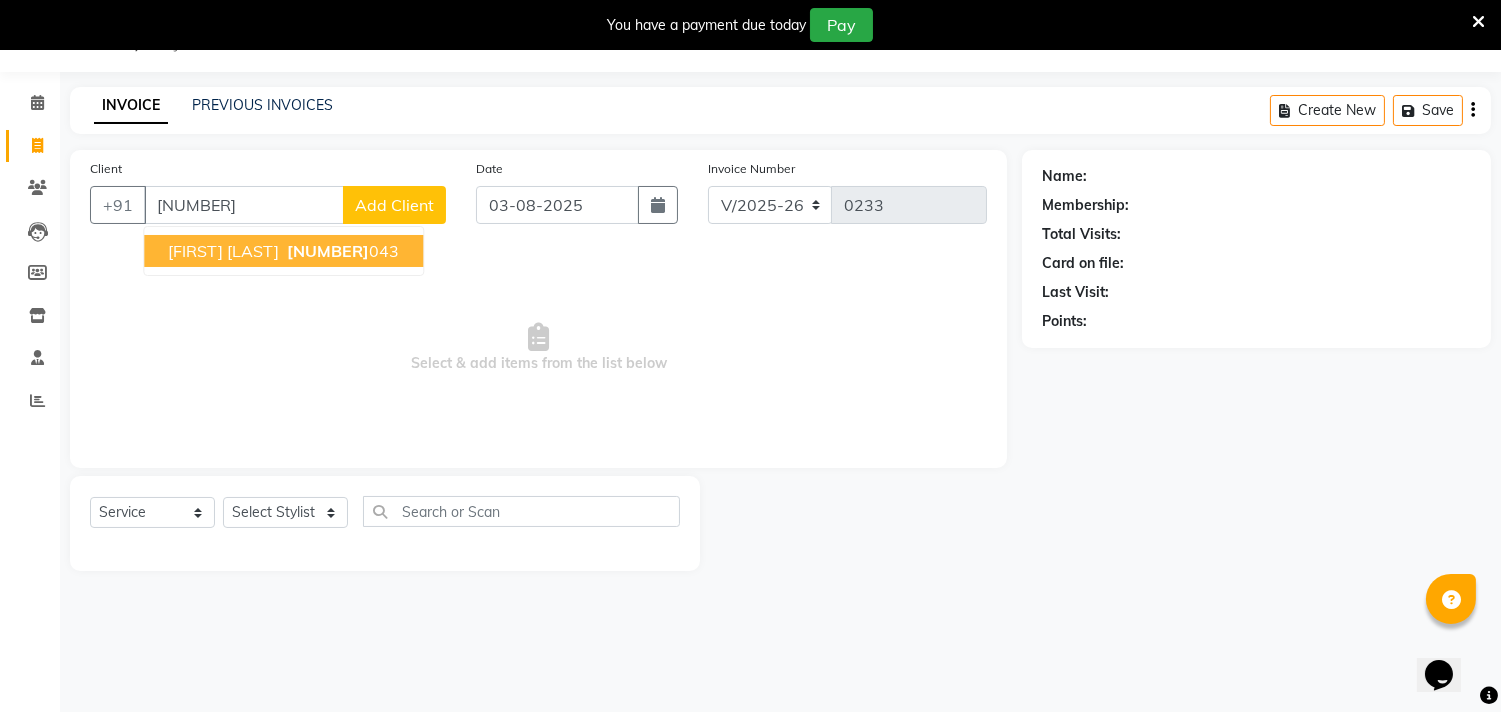 click on "[NUMBER]" at bounding box center [328, 251] 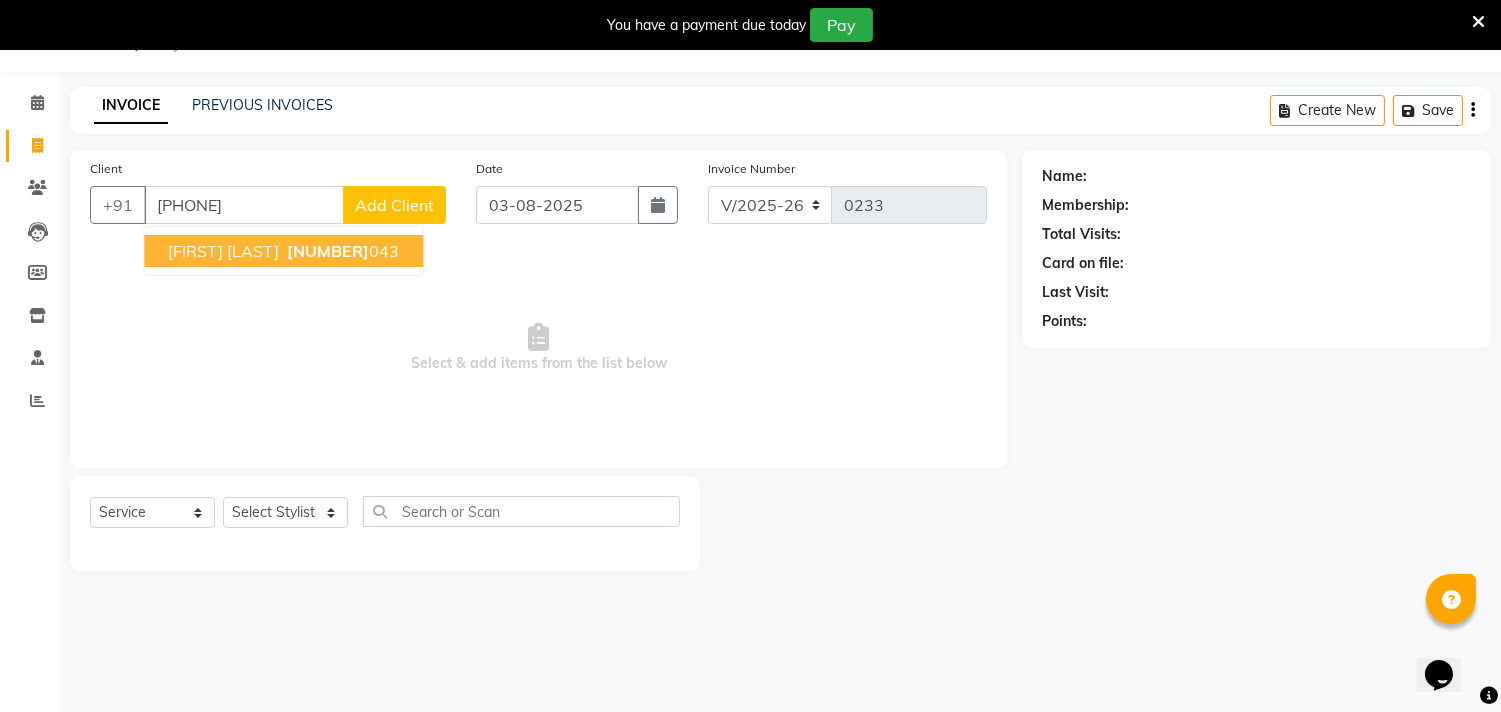 type on "[PHONE]" 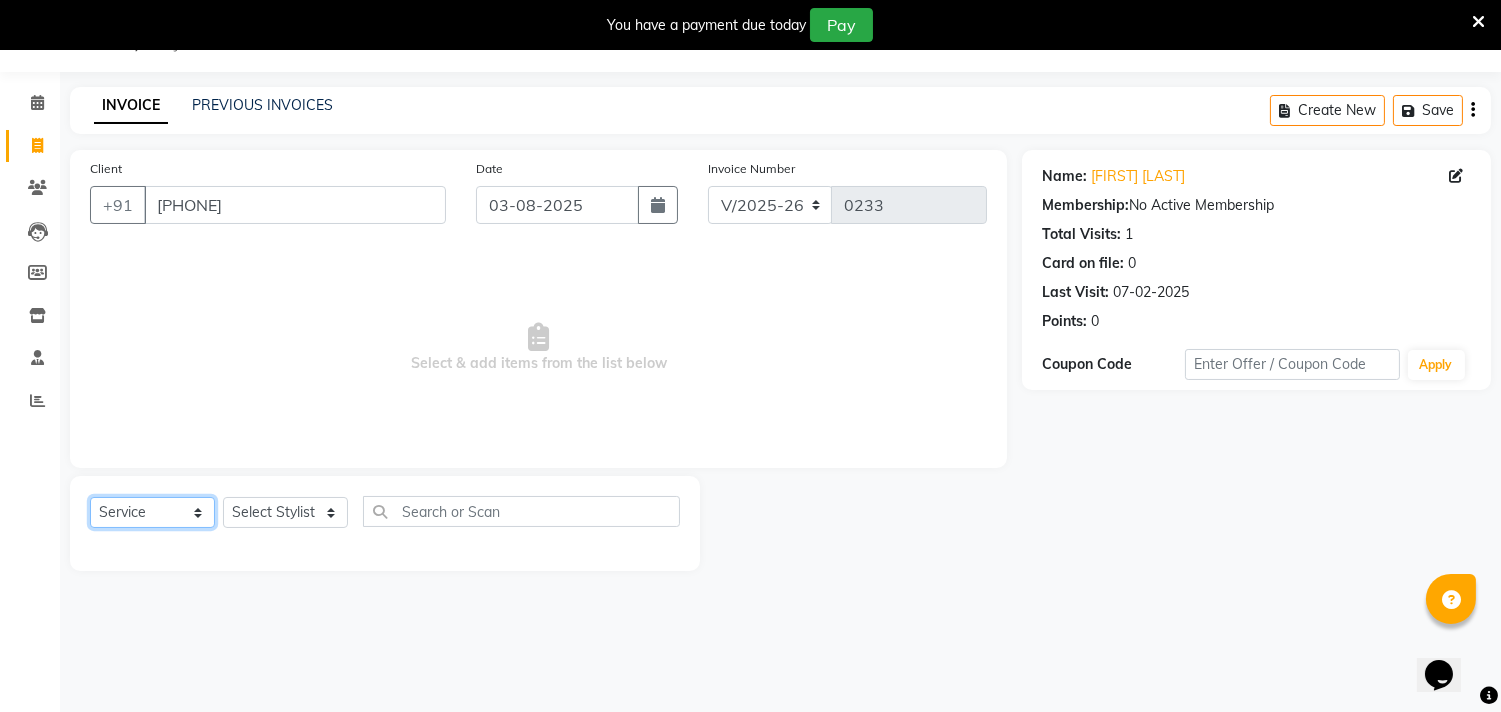 click on "Select  Service  Product  Membership  Package Voucher Prepaid Gift Card" 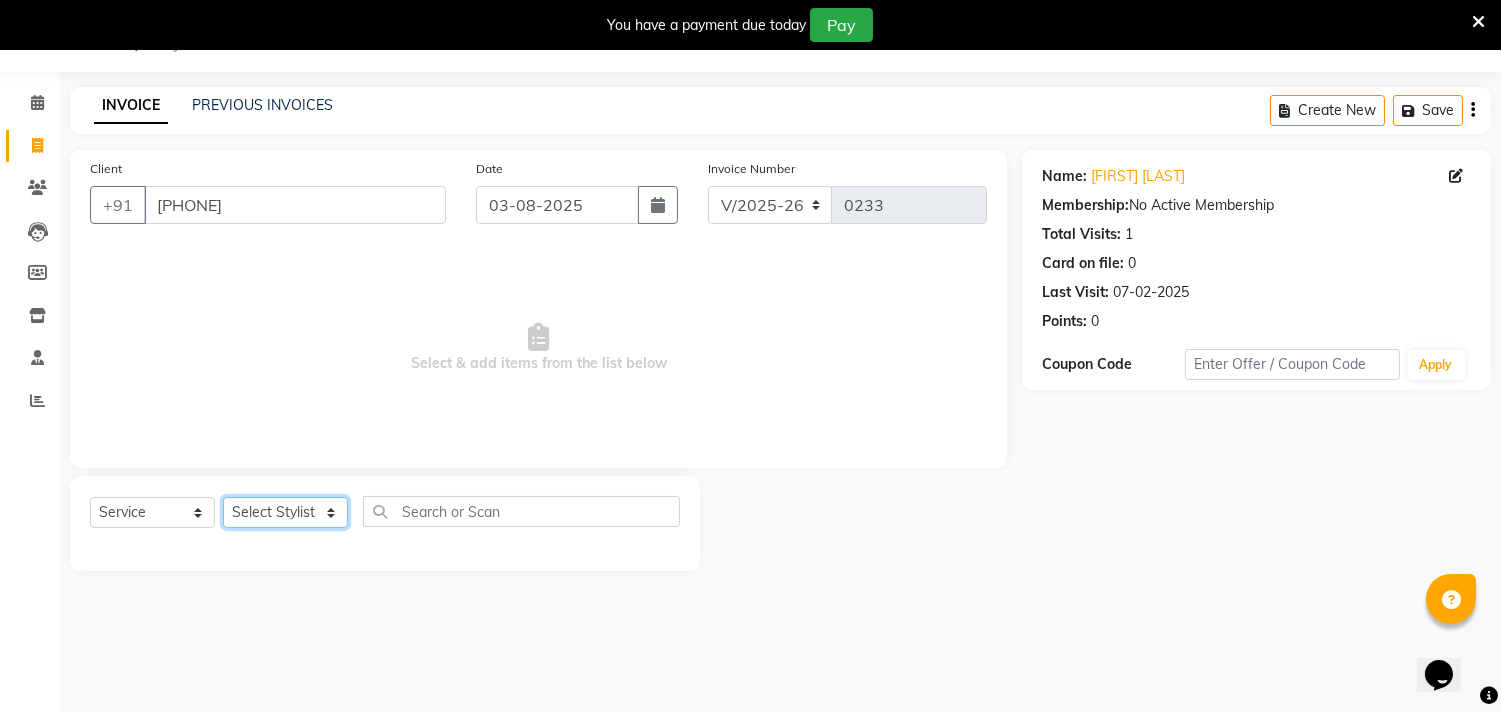 click on "Select Stylist [FIRST] [LAST] Manager [FIRST] [LAST] [FIRST] [LAST] [FIRST] [LAST] [FIRST] [LAST]" 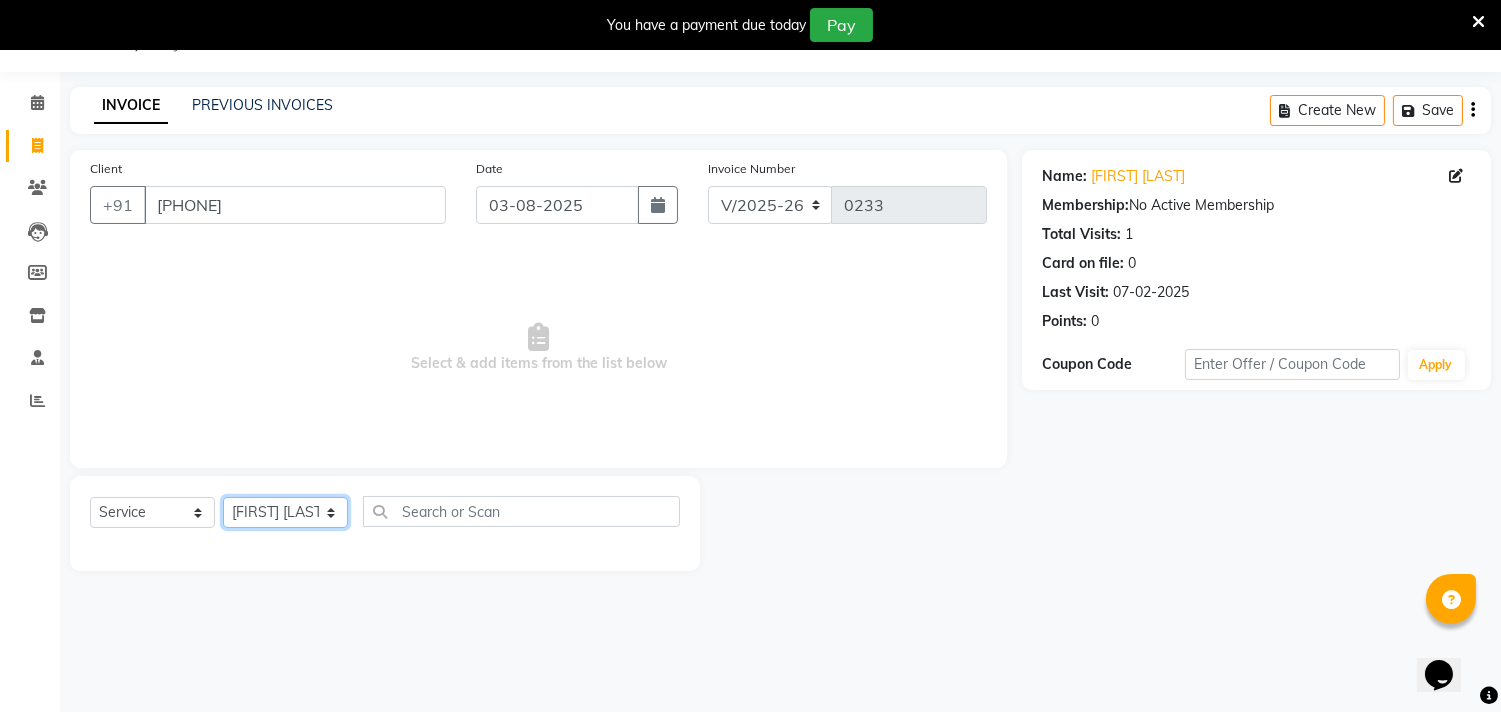 click on "Select Stylist [FIRST] [LAST] Manager [FIRST] [LAST] [FIRST] [LAST] [FIRST] [LAST] [FIRST] [LAST]" 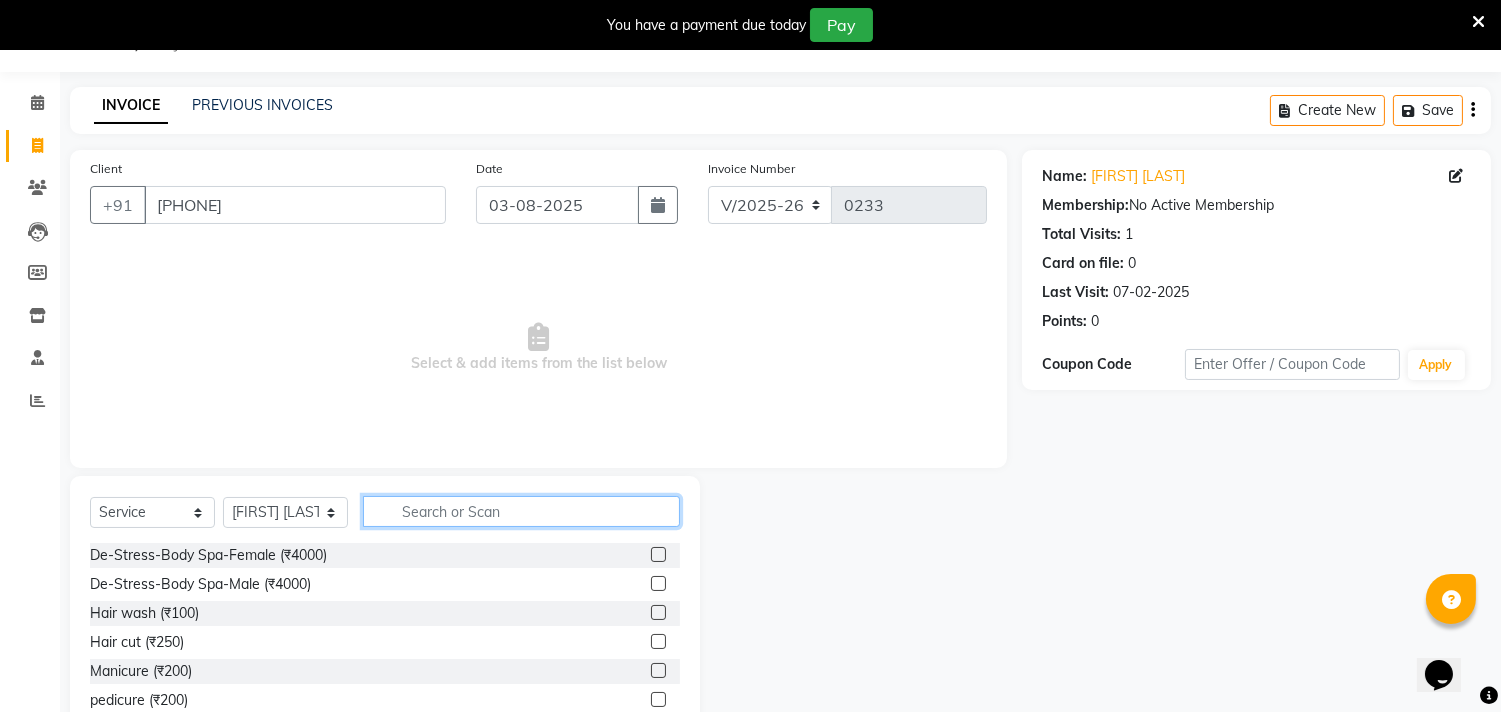 click 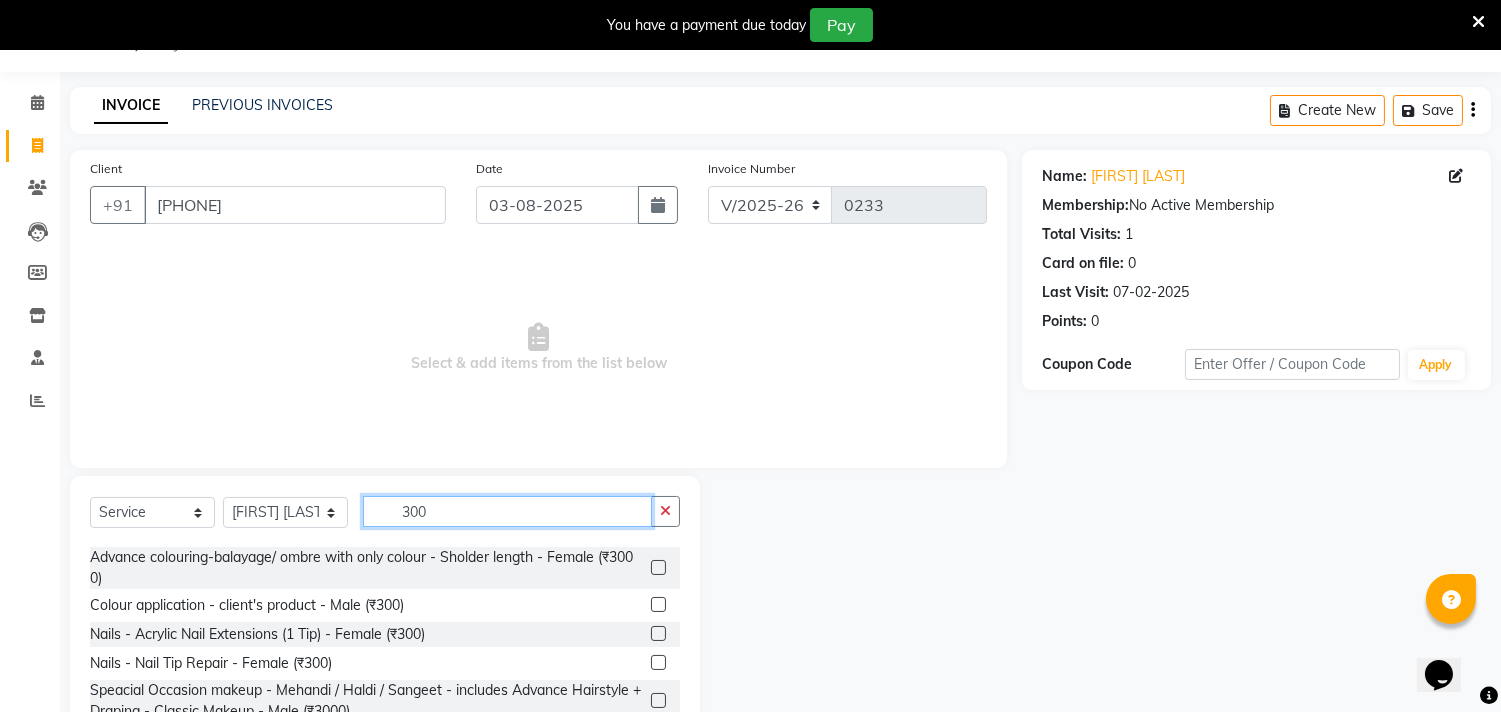 scroll, scrollTop: 1402, scrollLeft: 0, axis: vertical 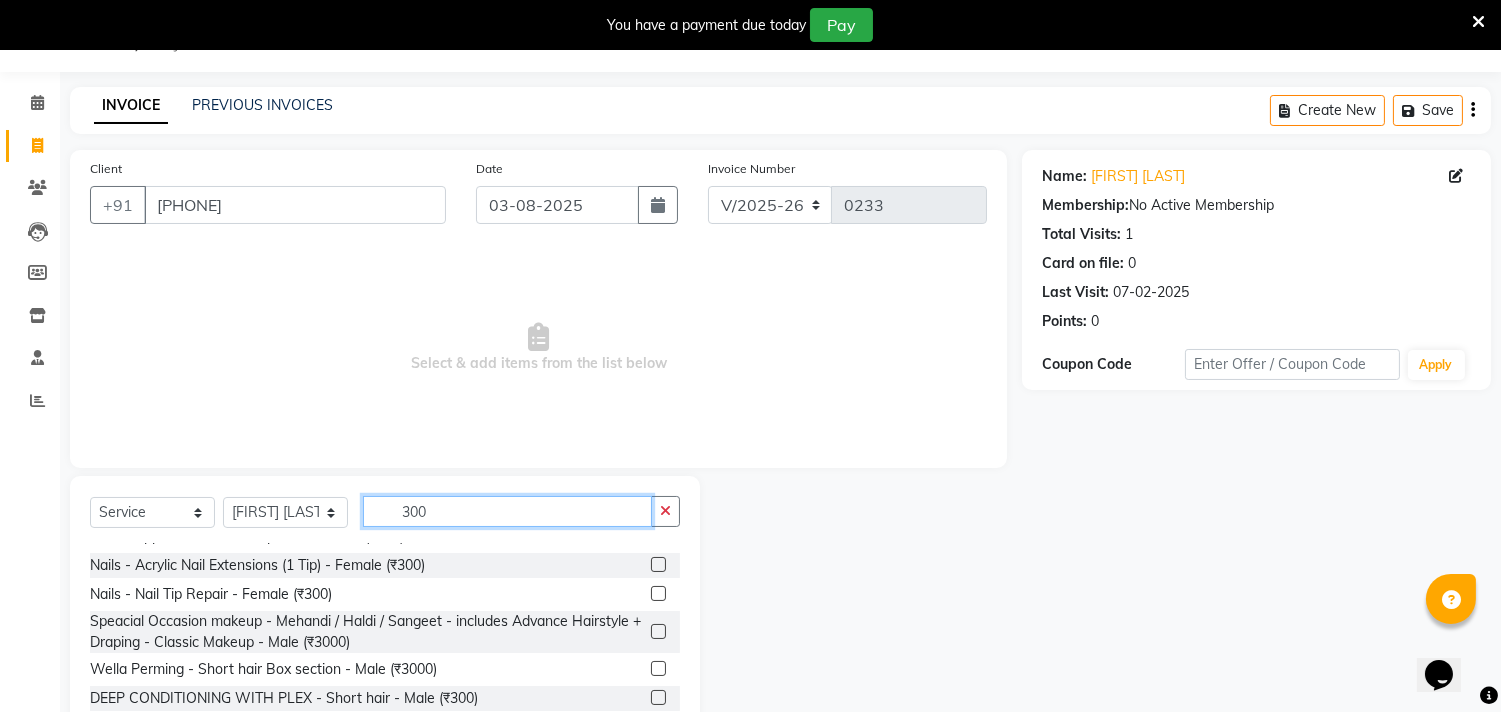 click on "300" 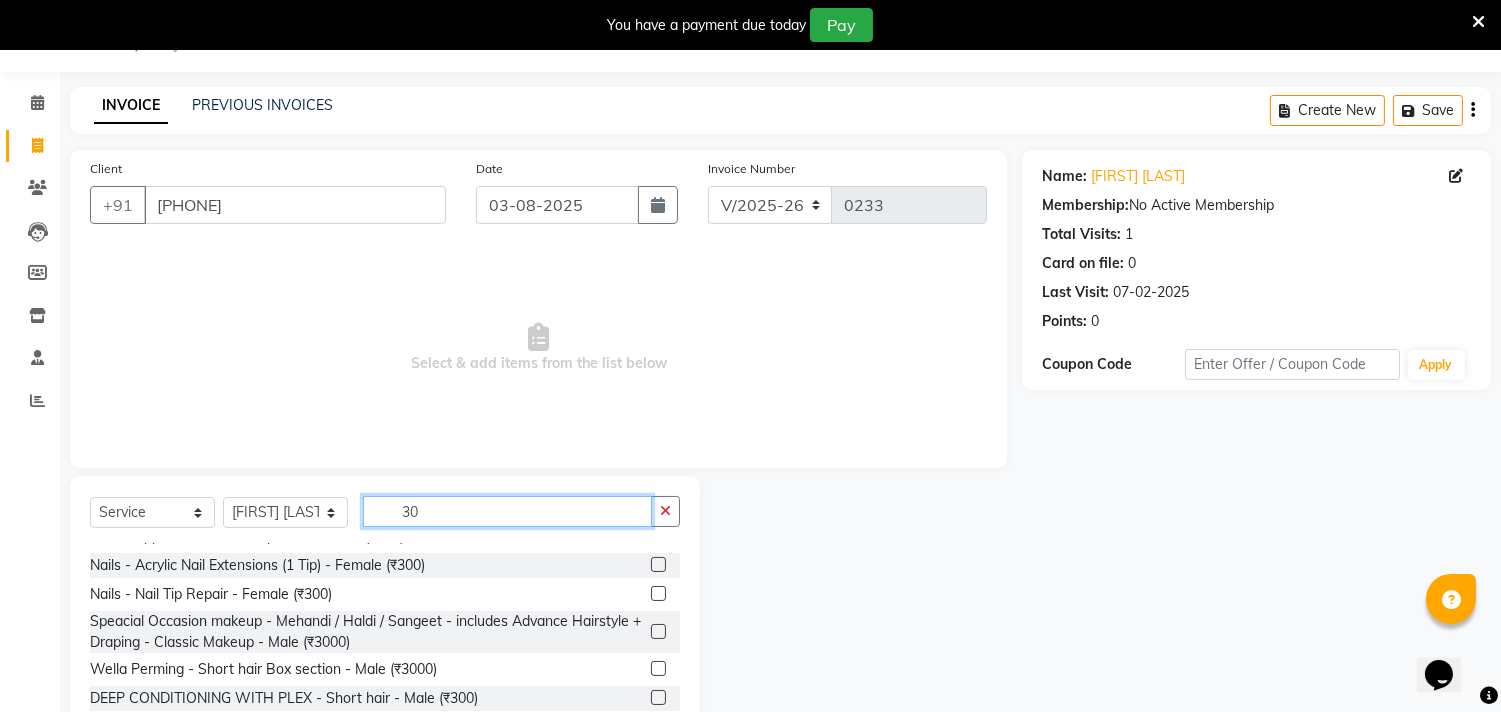 type on "3" 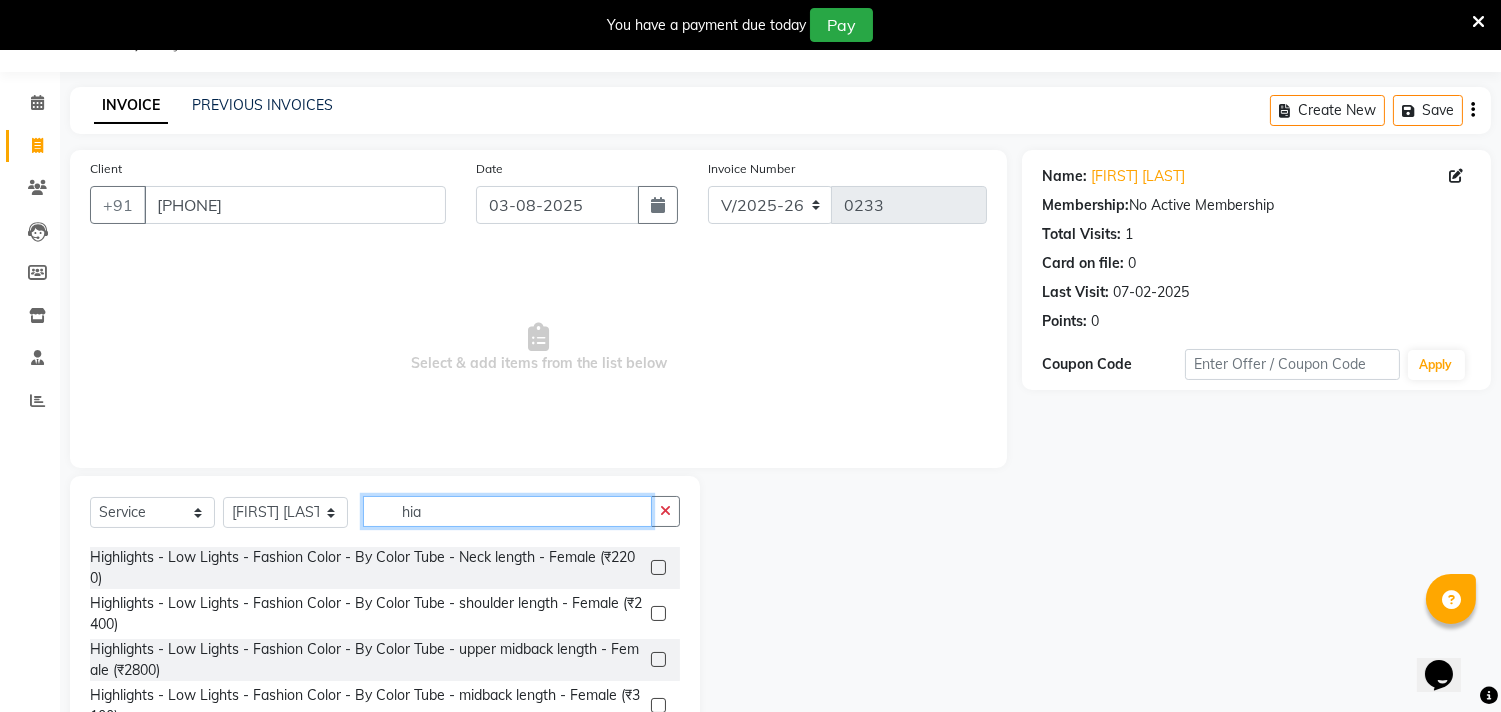 scroll, scrollTop: 0, scrollLeft: 0, axis: both 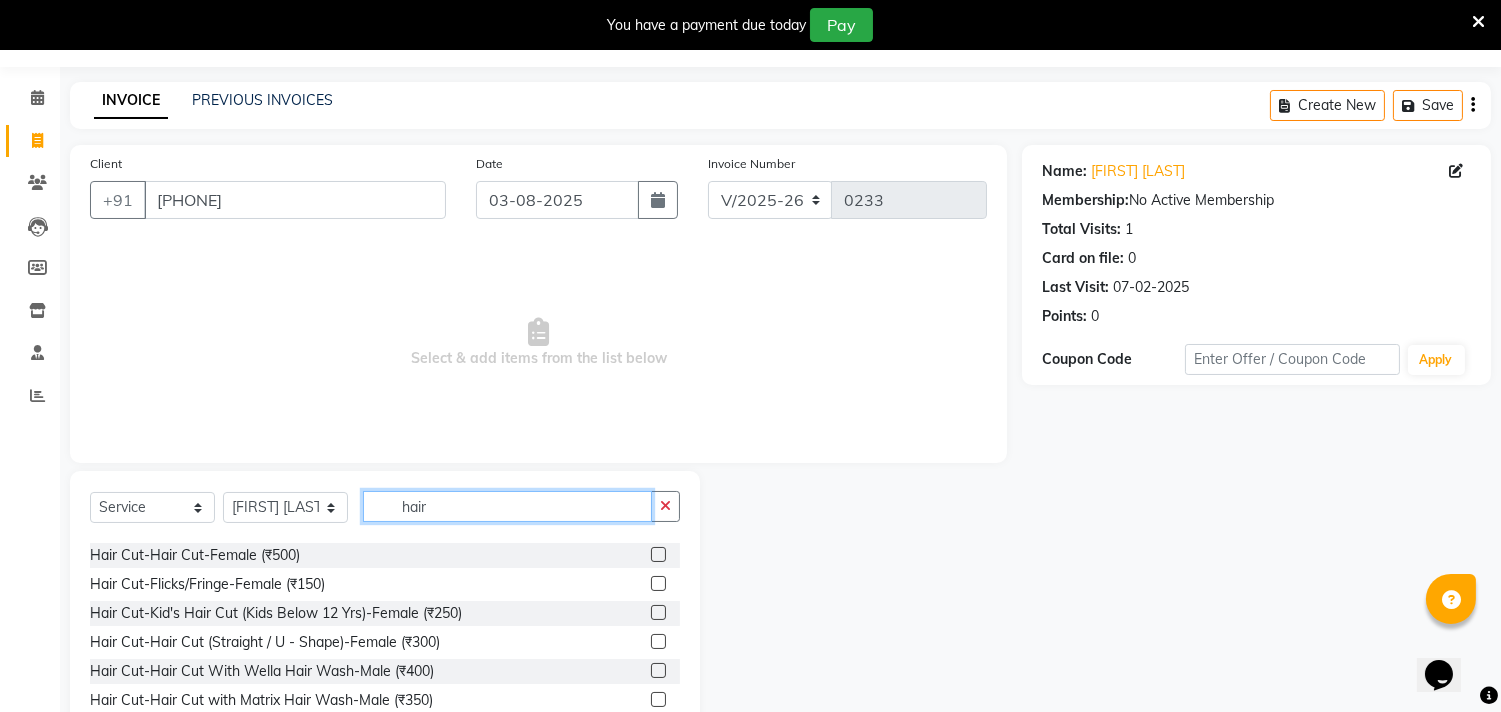 type on "hair" 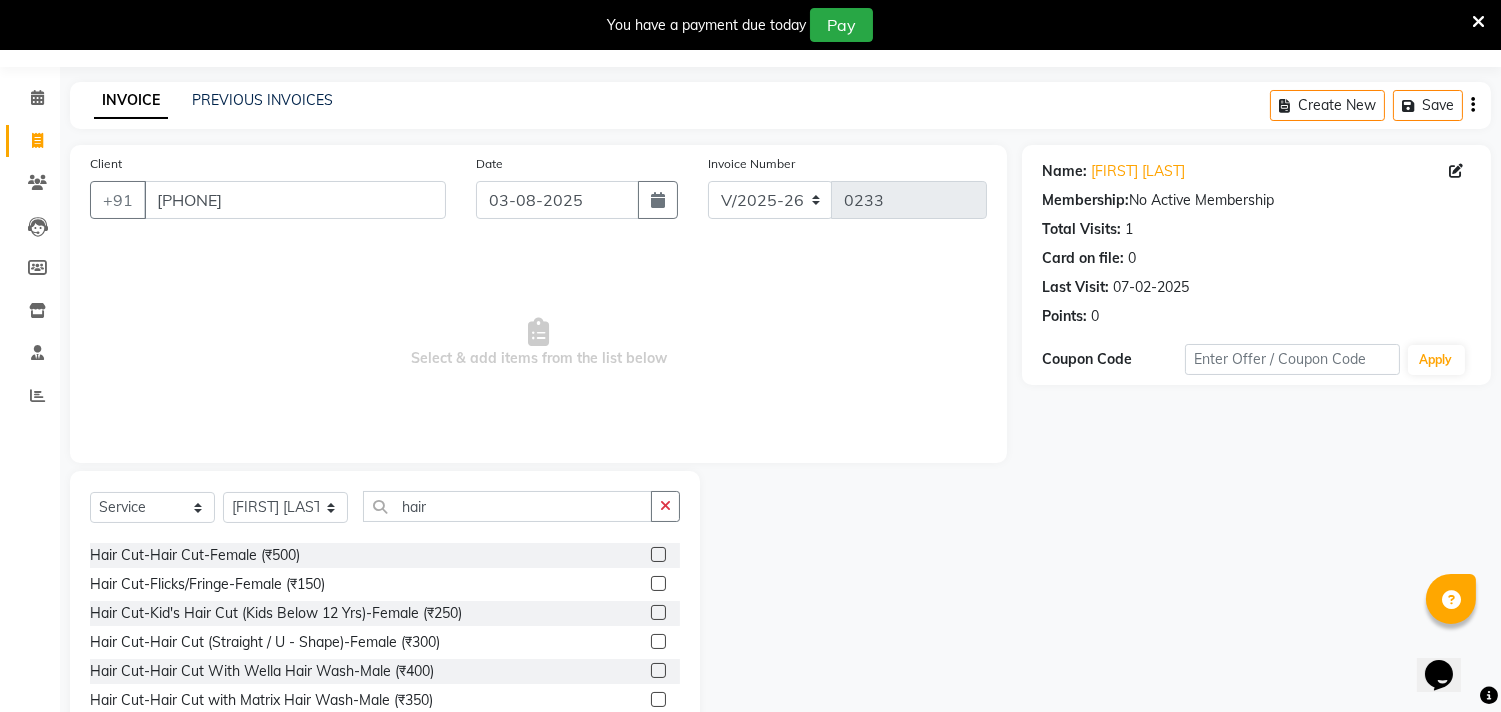 click 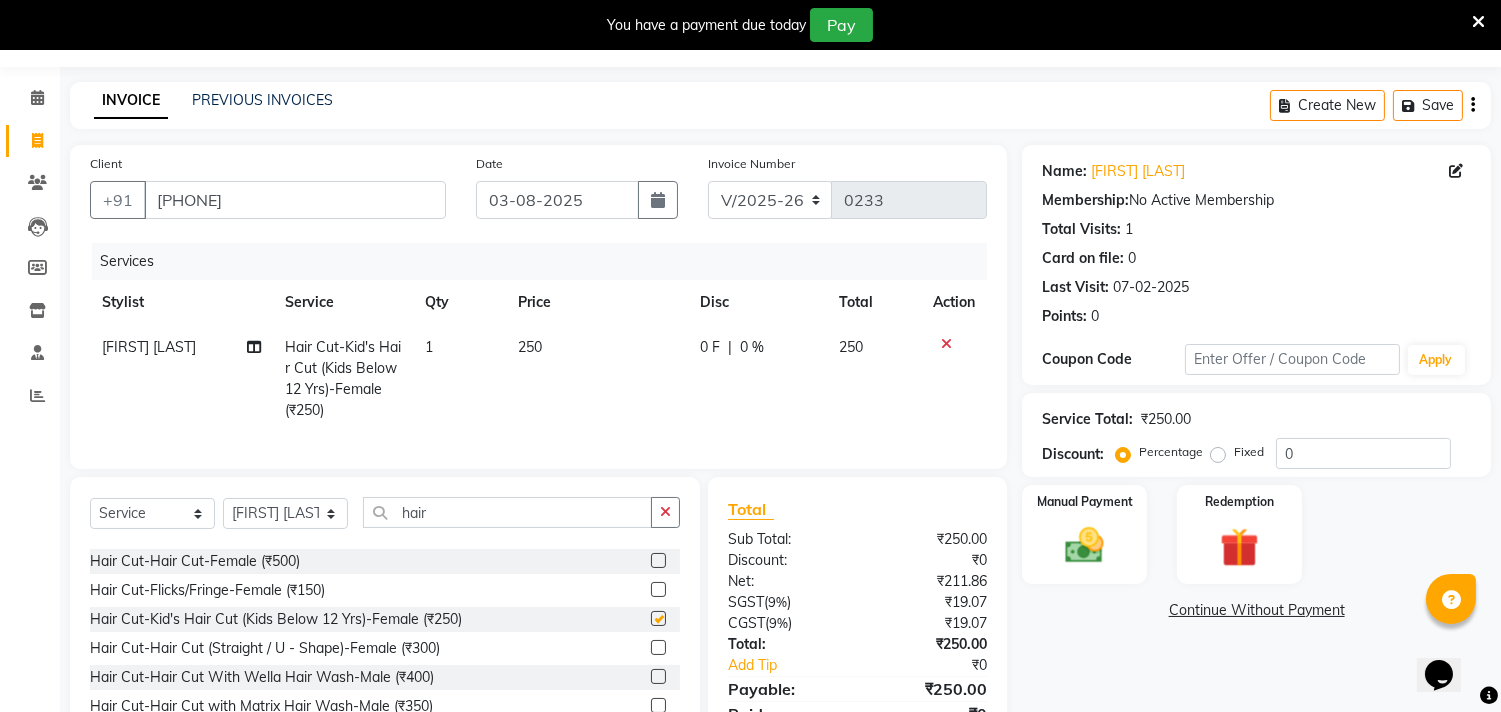 checkbox on "false" 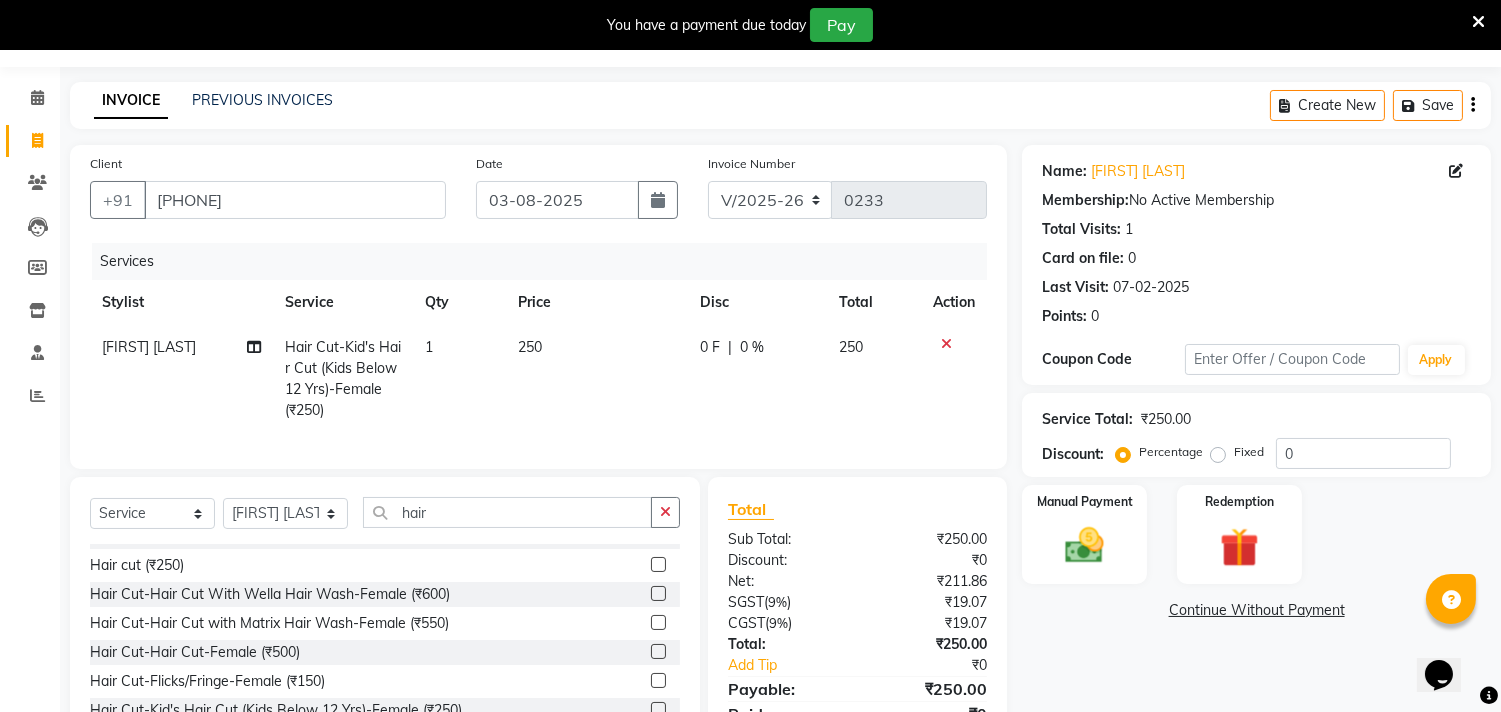 scroll, scrollTop: 0, scrollLeft: 0, axis: both 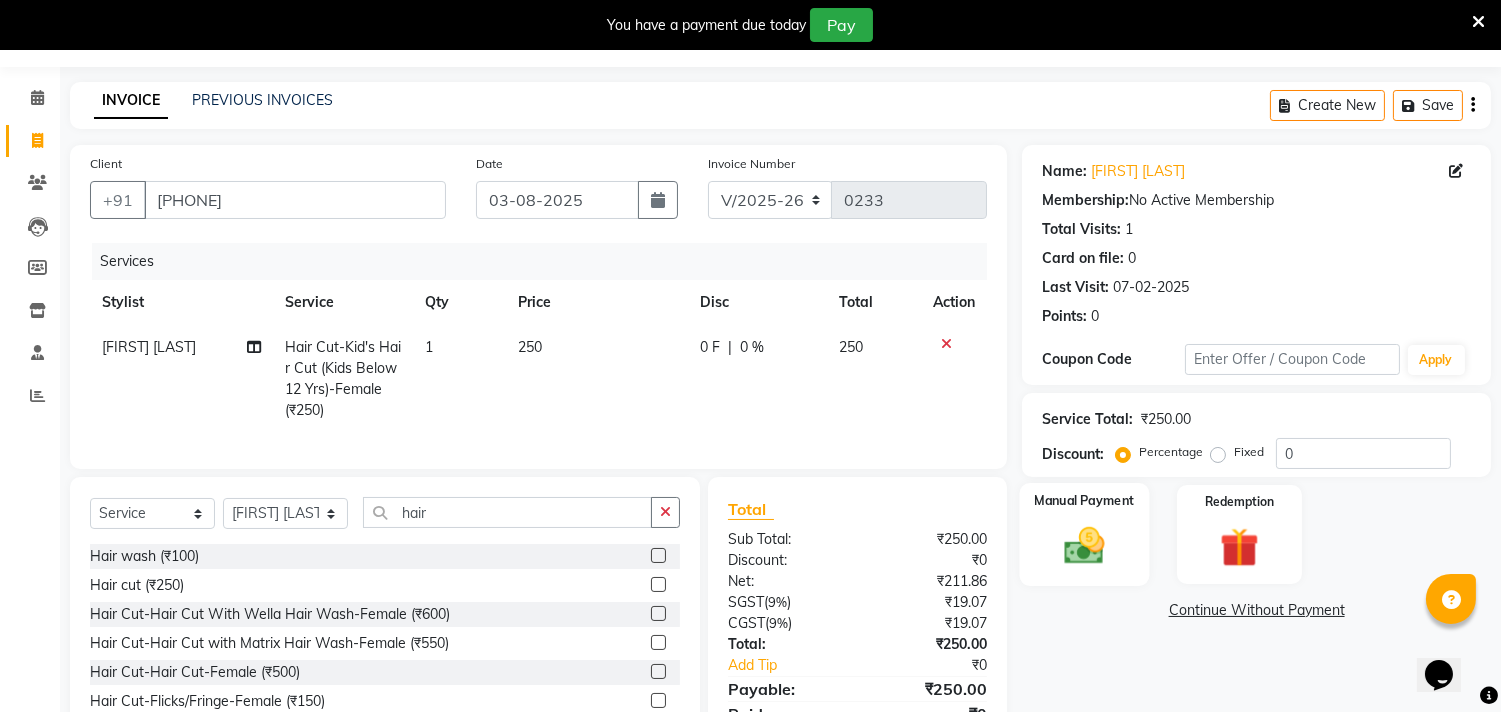 click 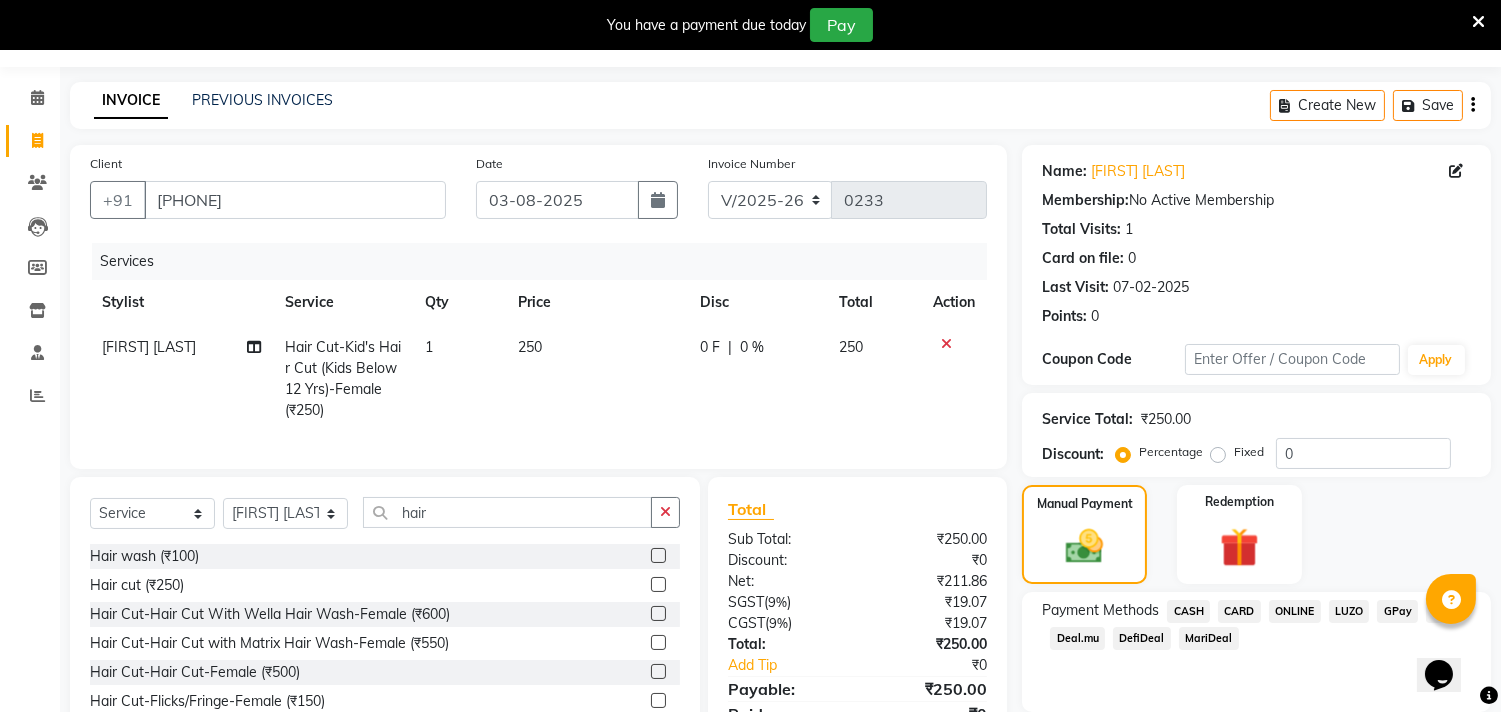 click on "ONLINE" 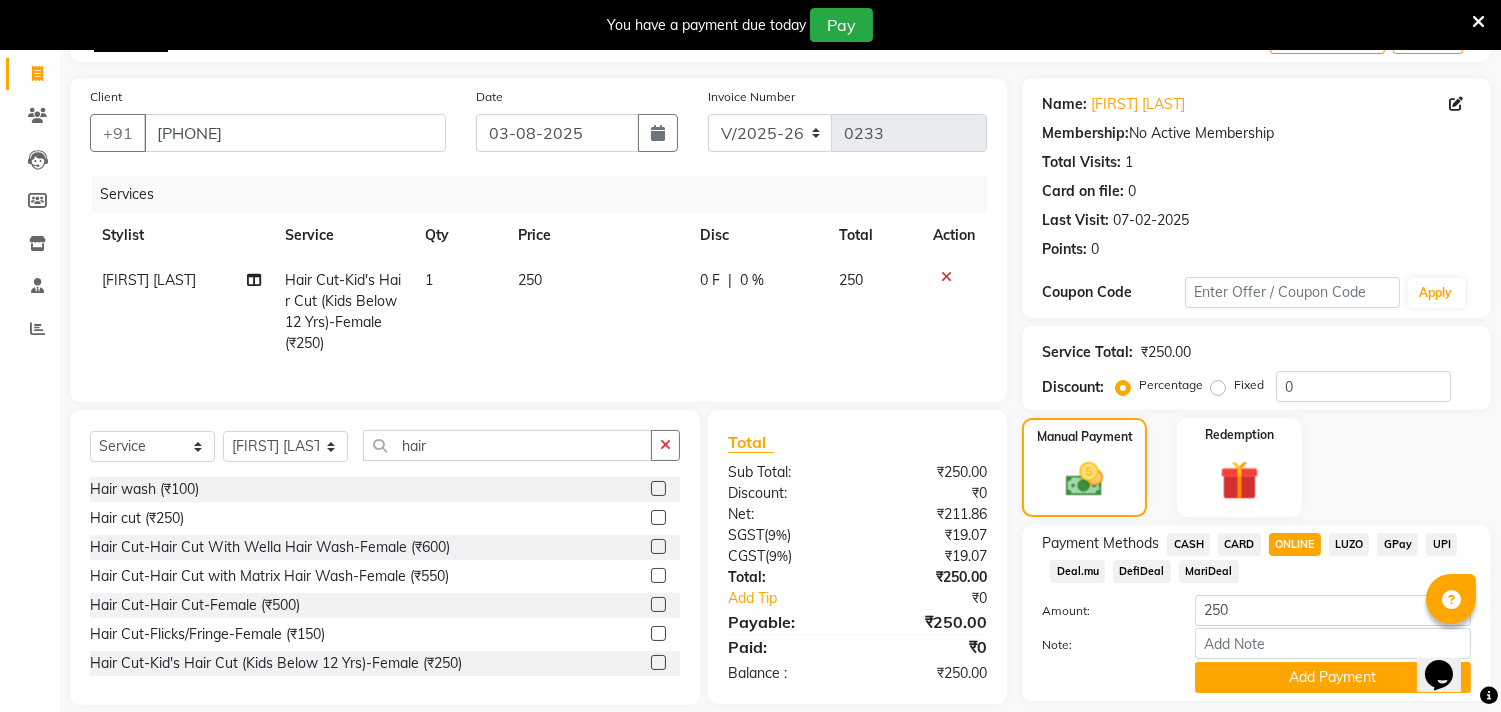 scroll, scrollTop: 182, scrollLeft: 0, axis: vertical 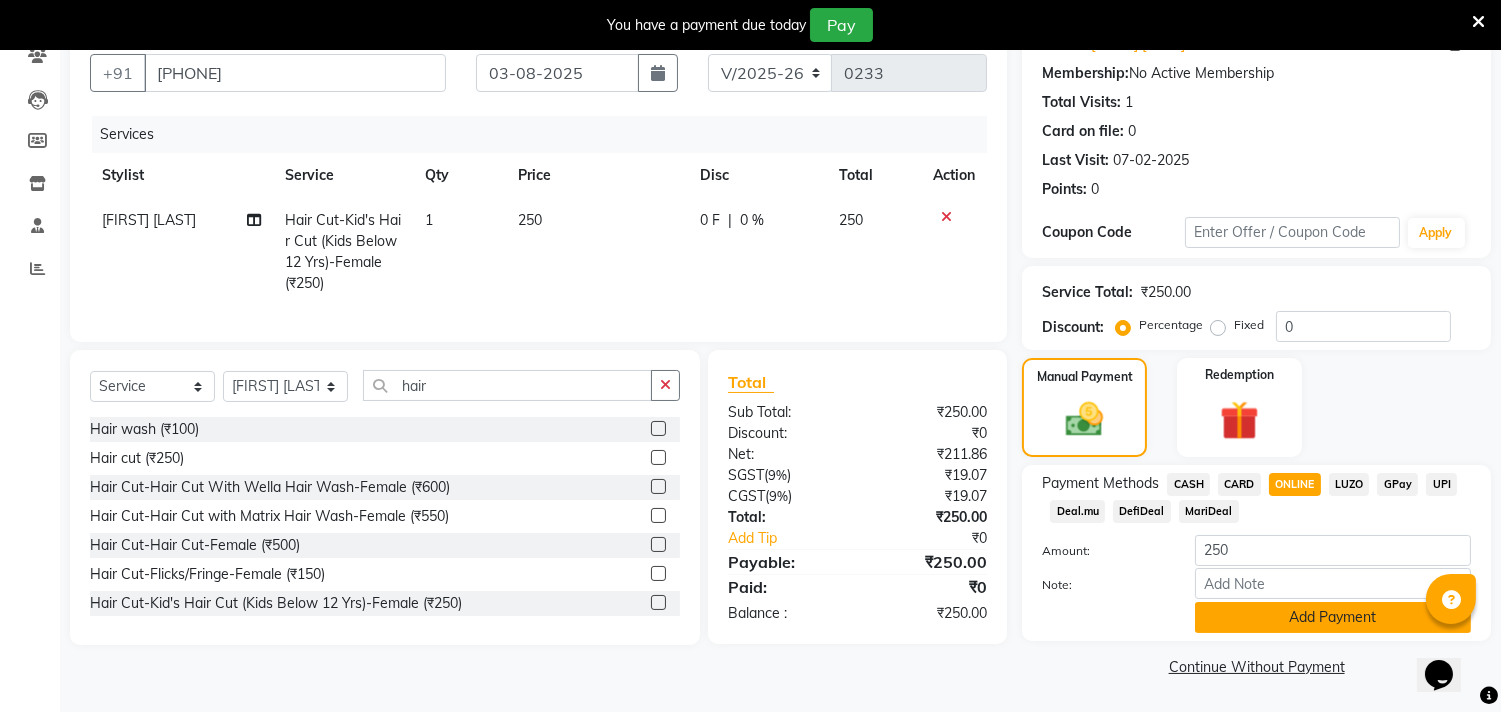 click on "Add Payment" 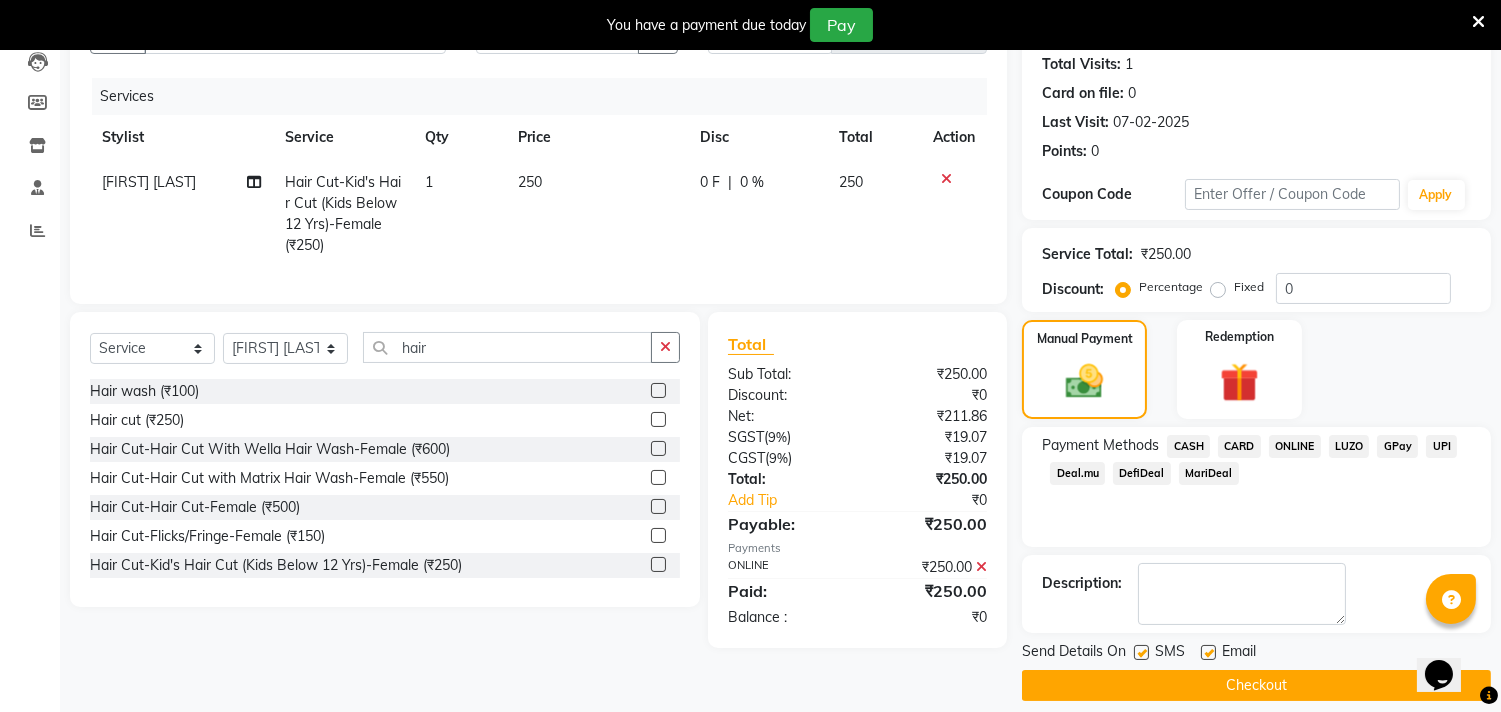 scroll, scrollTop: 237, scrollLeft: 0, axis: vertical 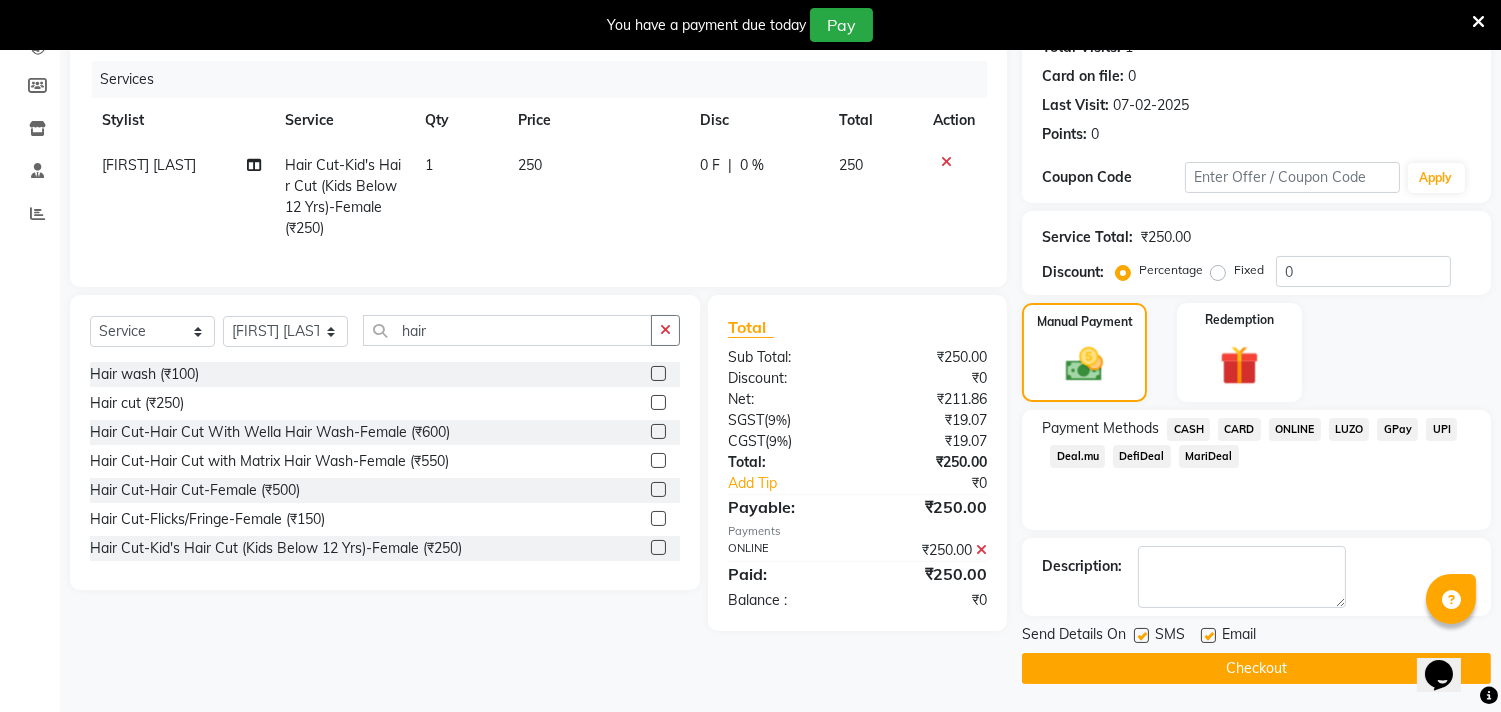 click on "Checkout" 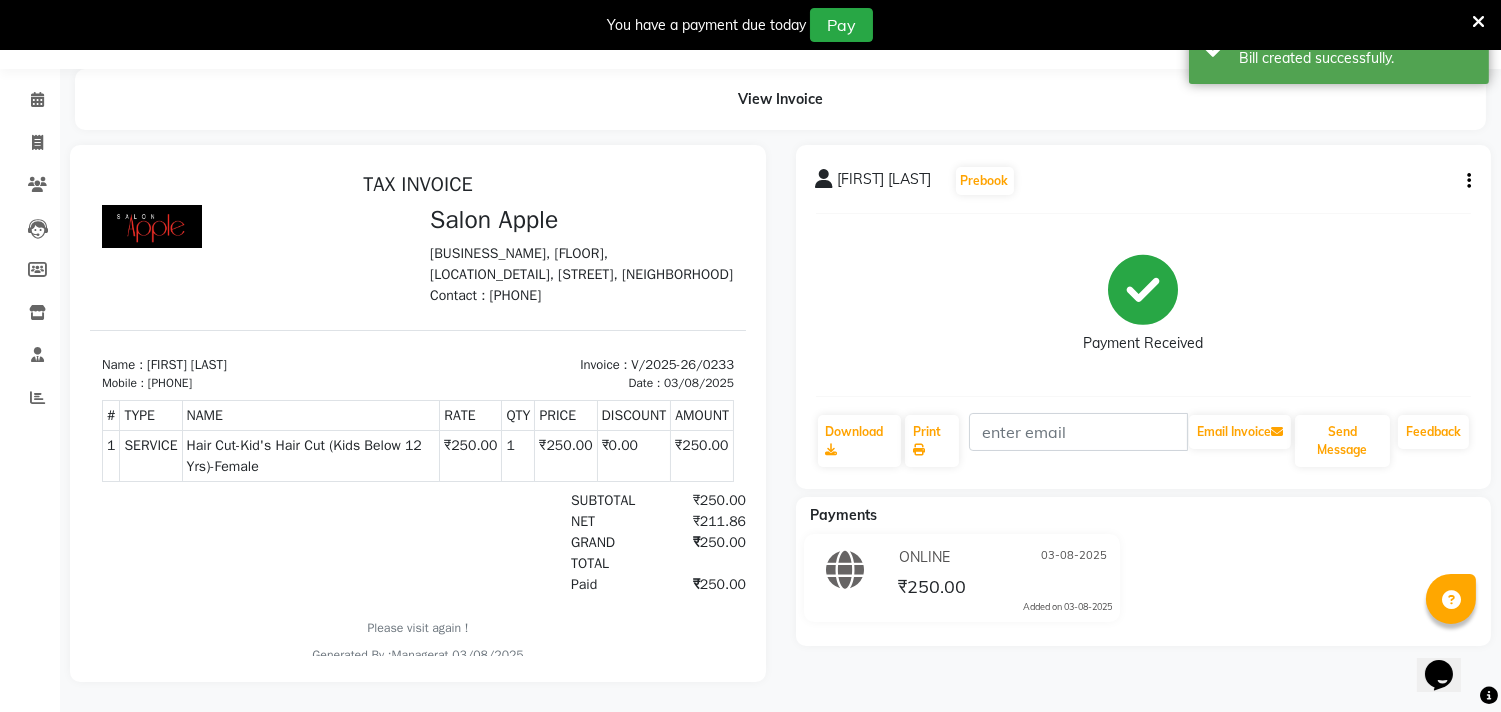 scroll, scrollTop: 0, scrollLeft: 0, axis: both 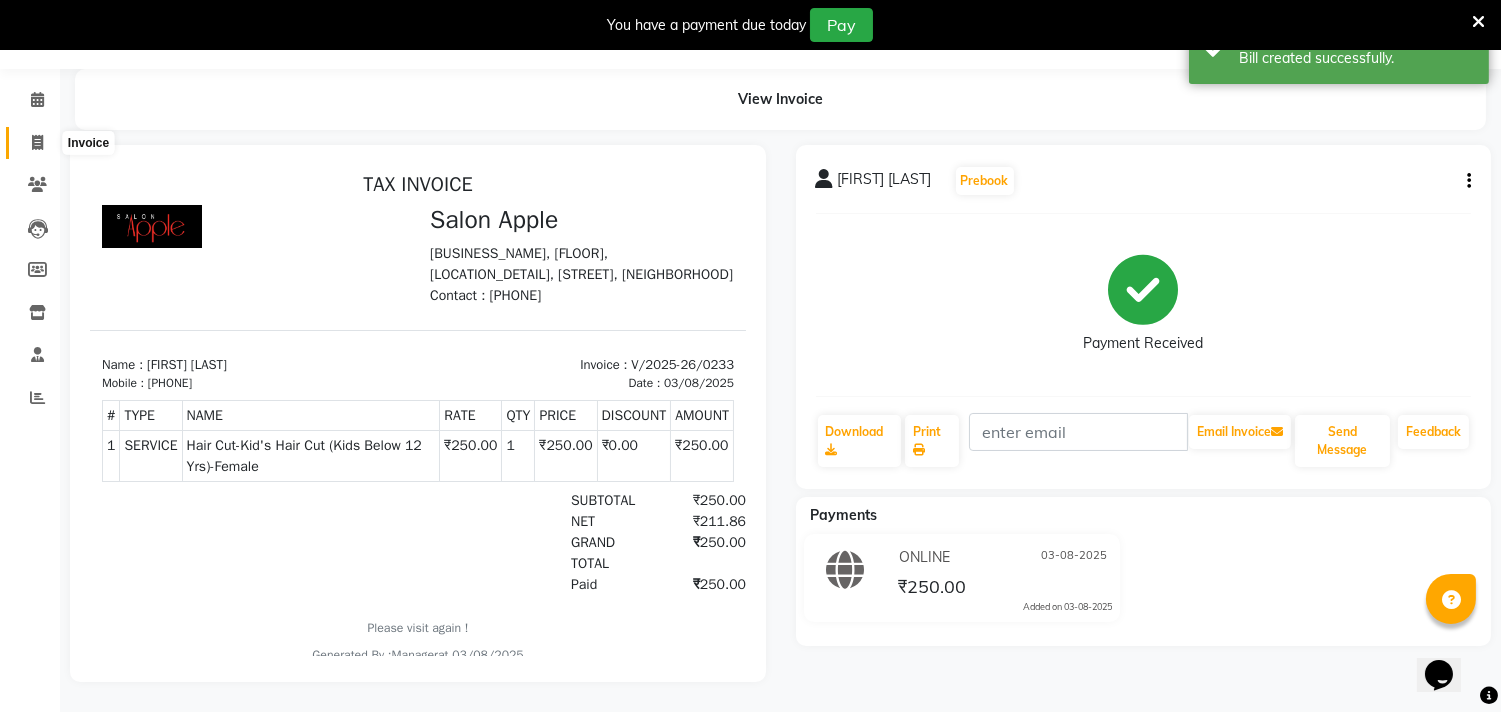 click 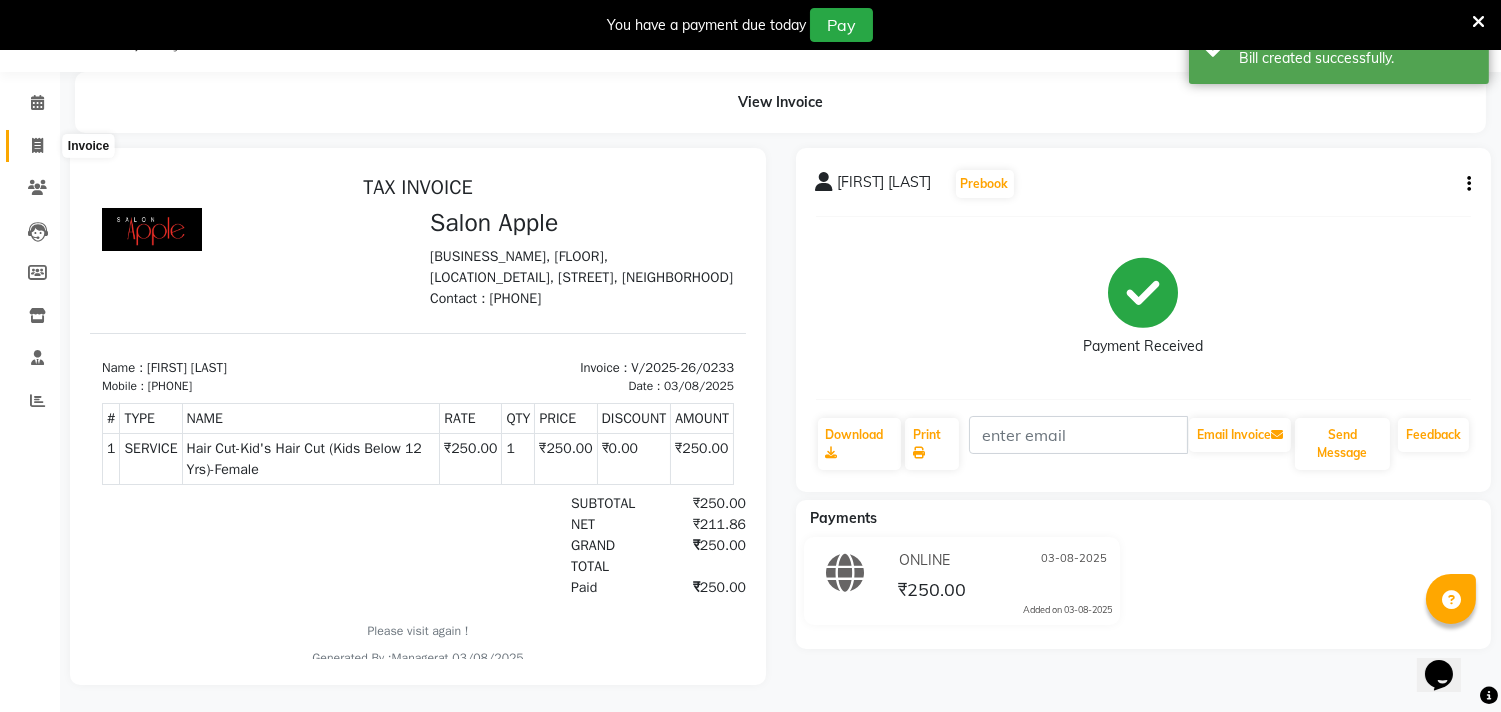 select on "7195" 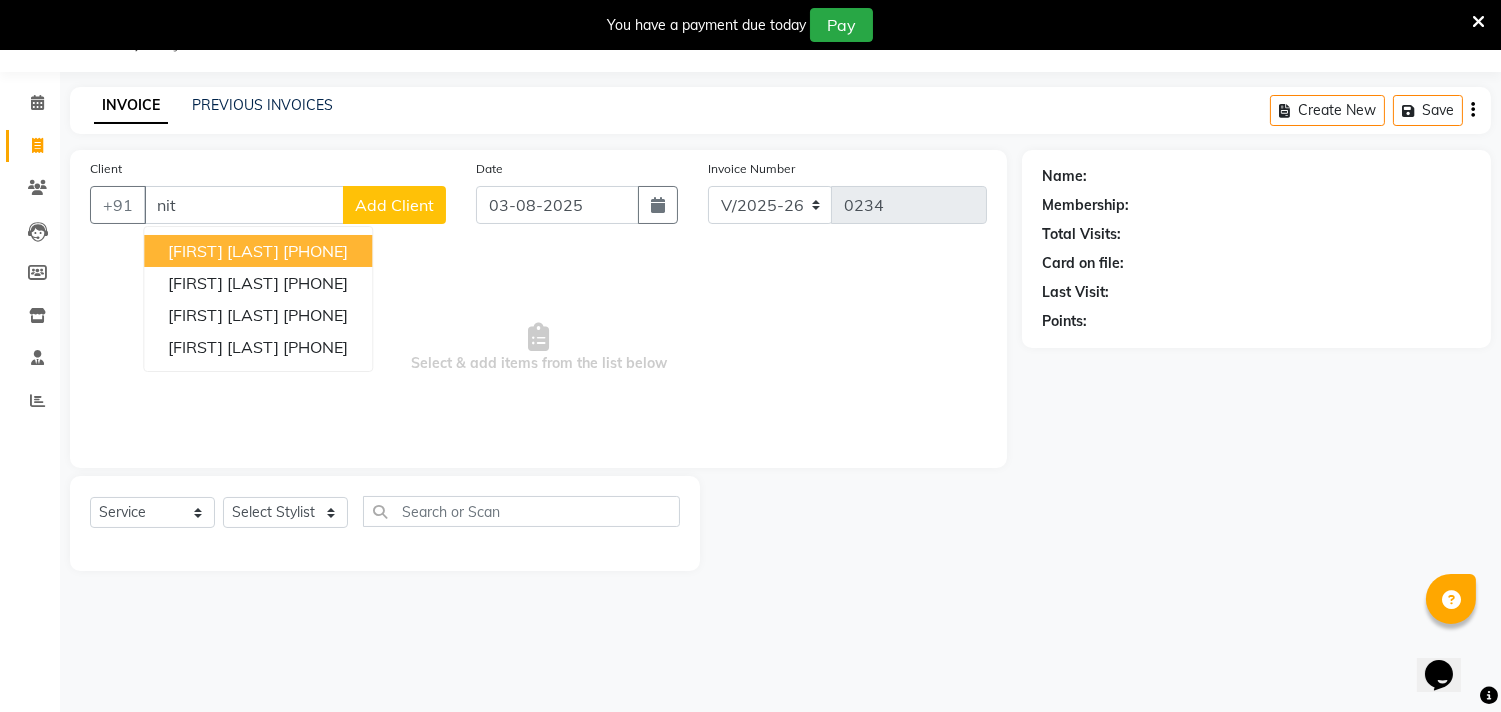 click on "[FIRST] [LAST] [PHONE]" at bounding box center [258, 251] 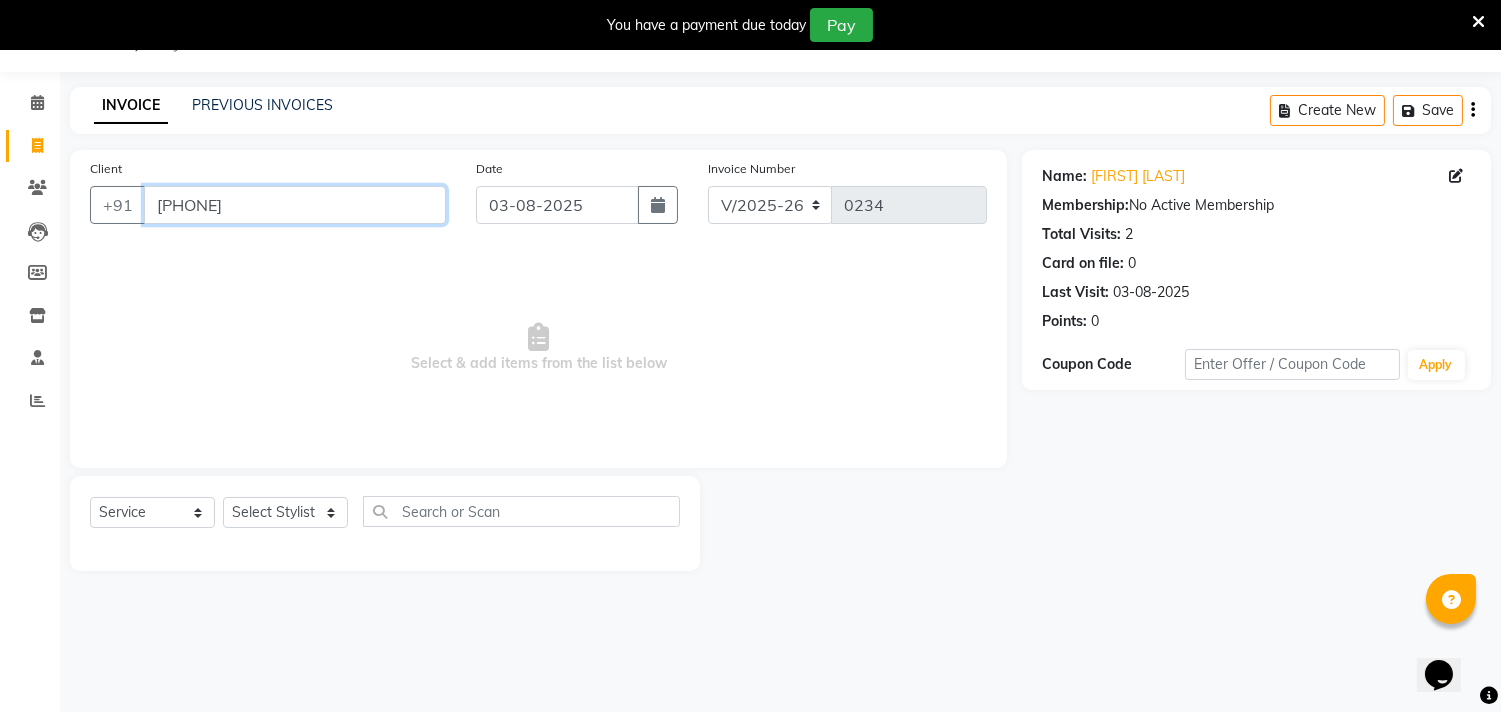 click on "[PHONE]" at bounding box center (295, 205) 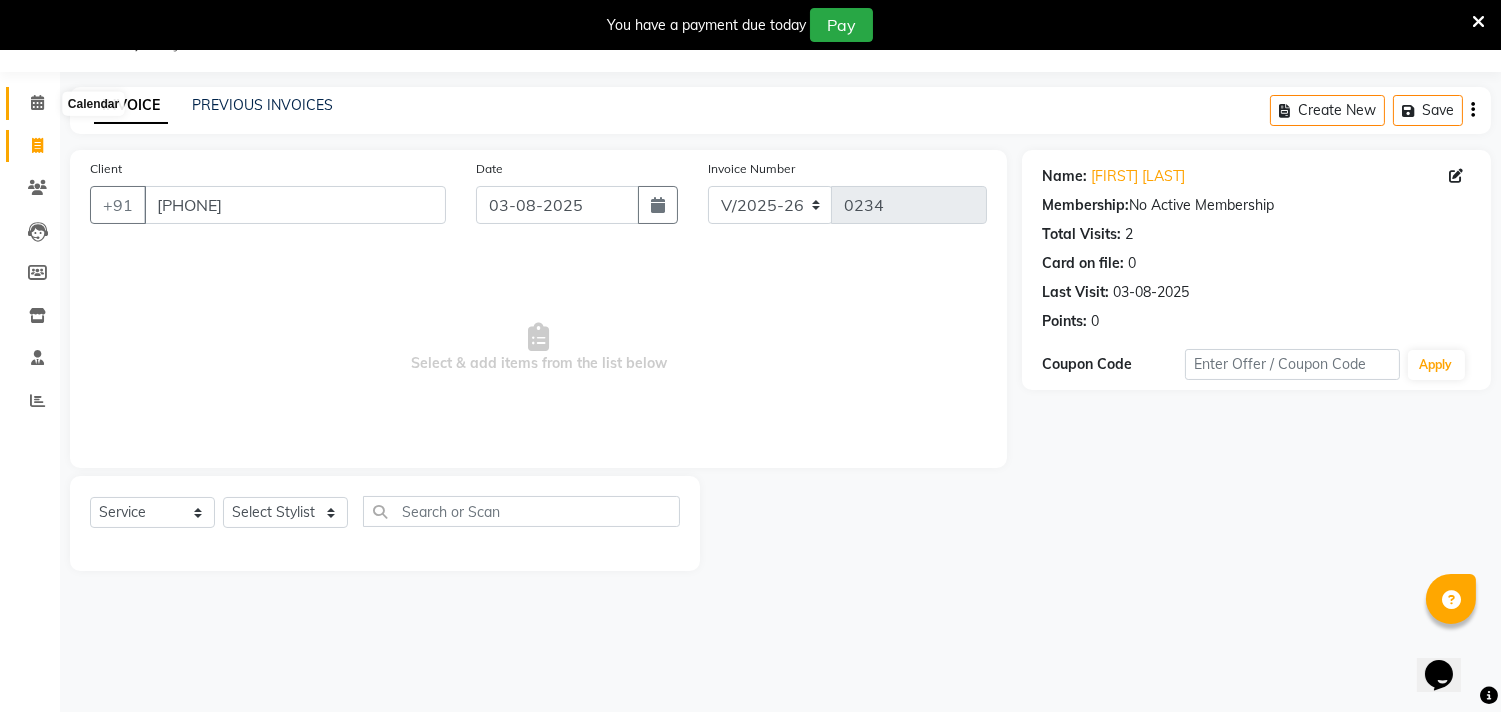 click 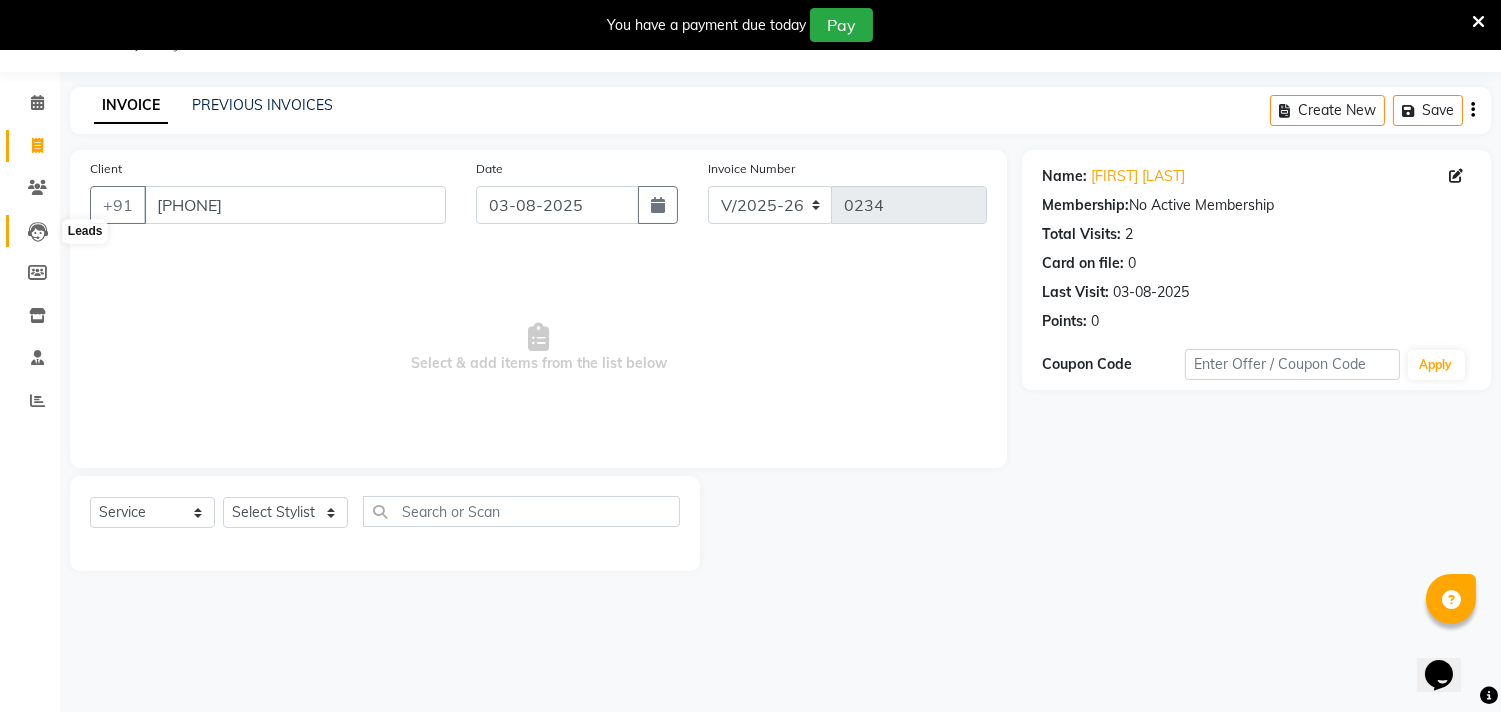 click 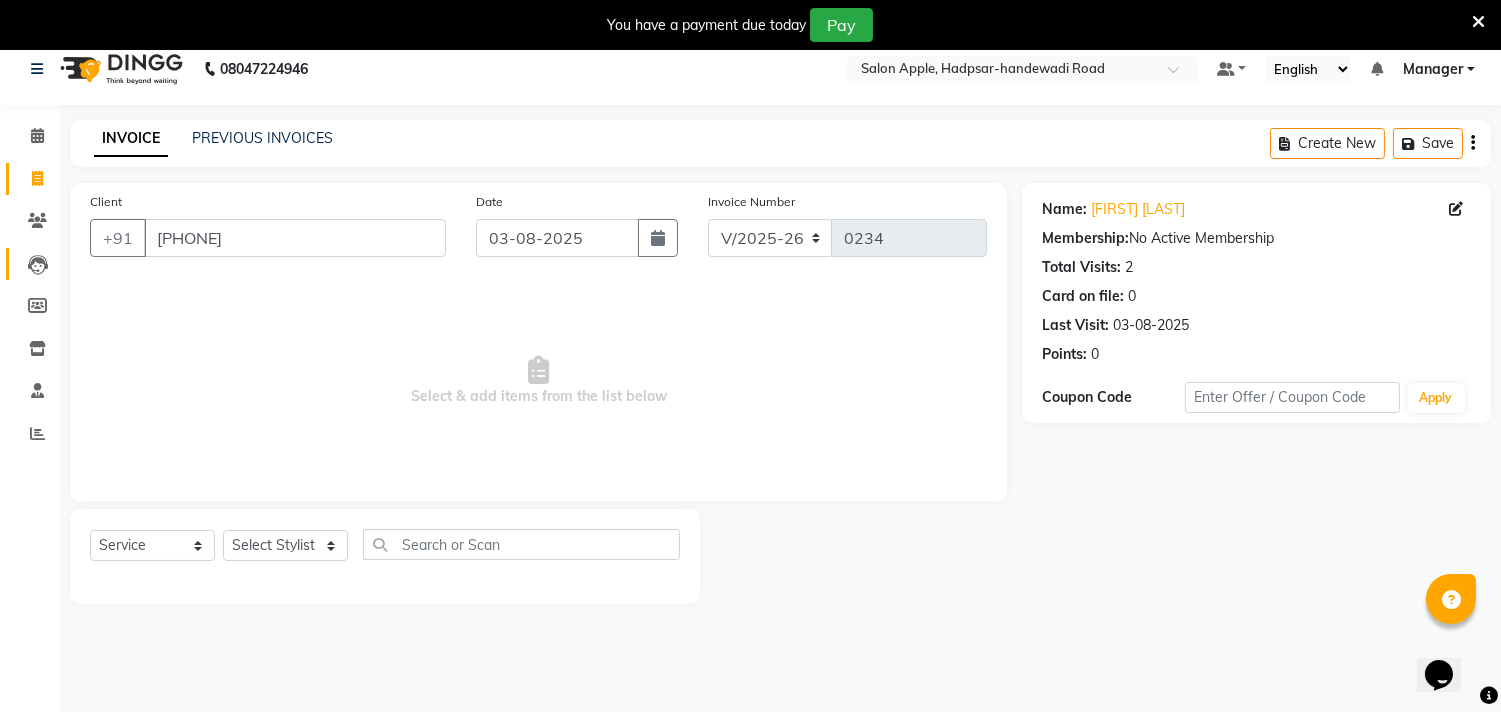 scroll, scrollTop: 0, scrollLeft: 0, axis: both 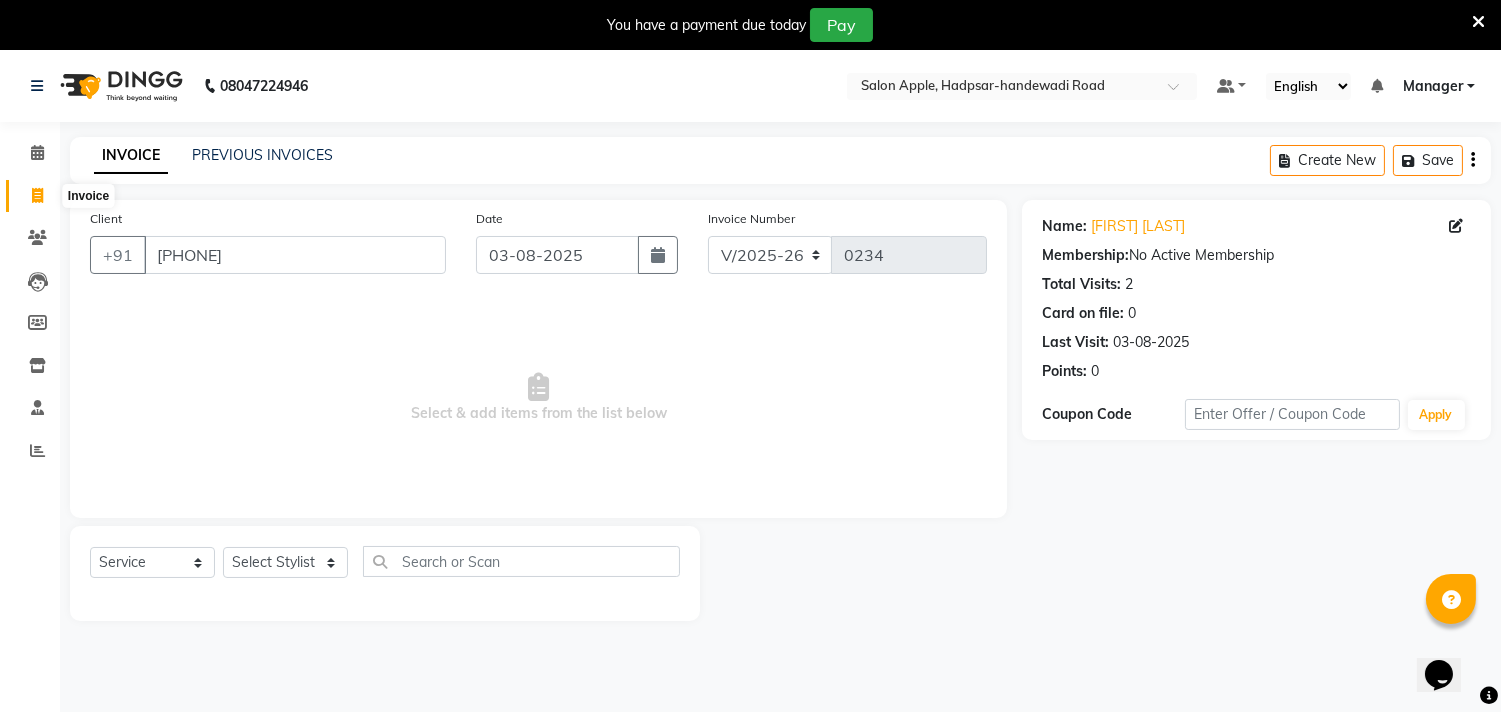 click 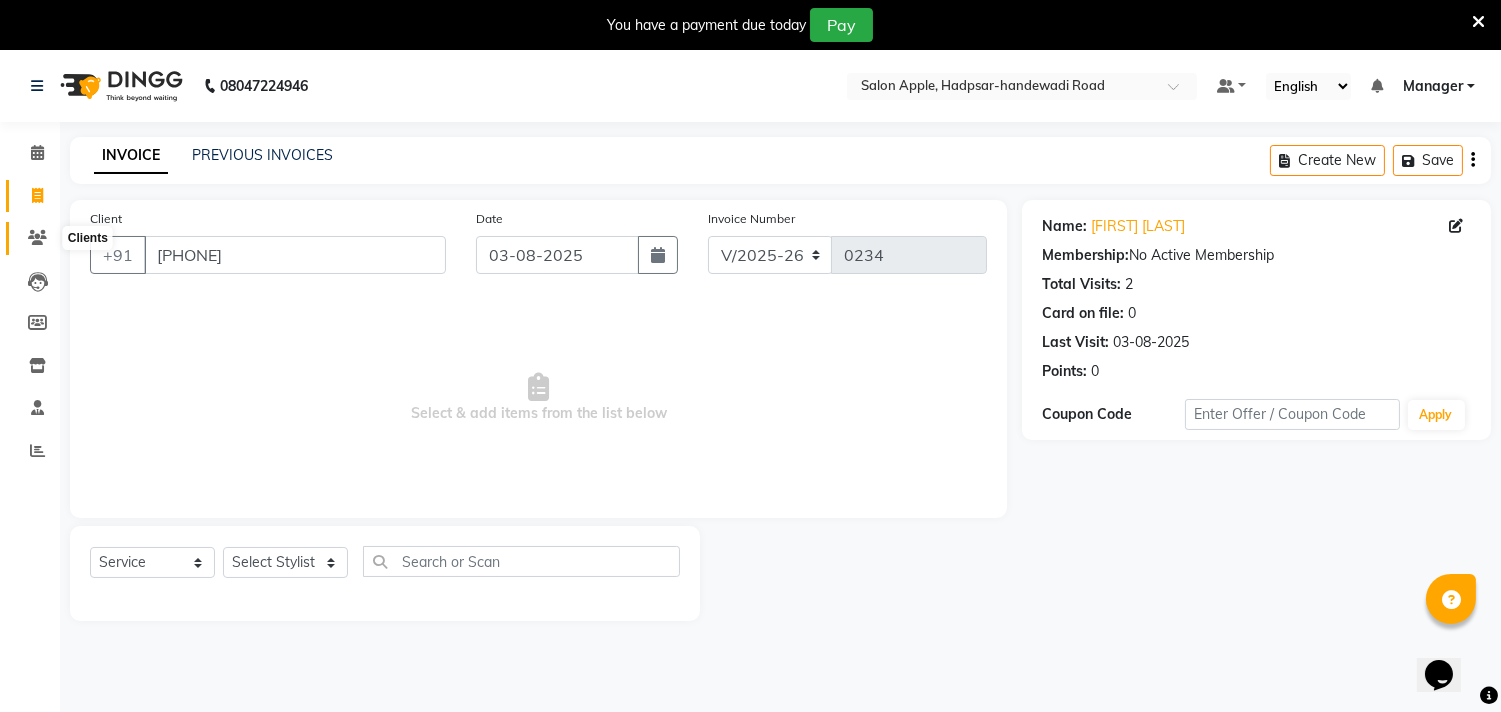 click 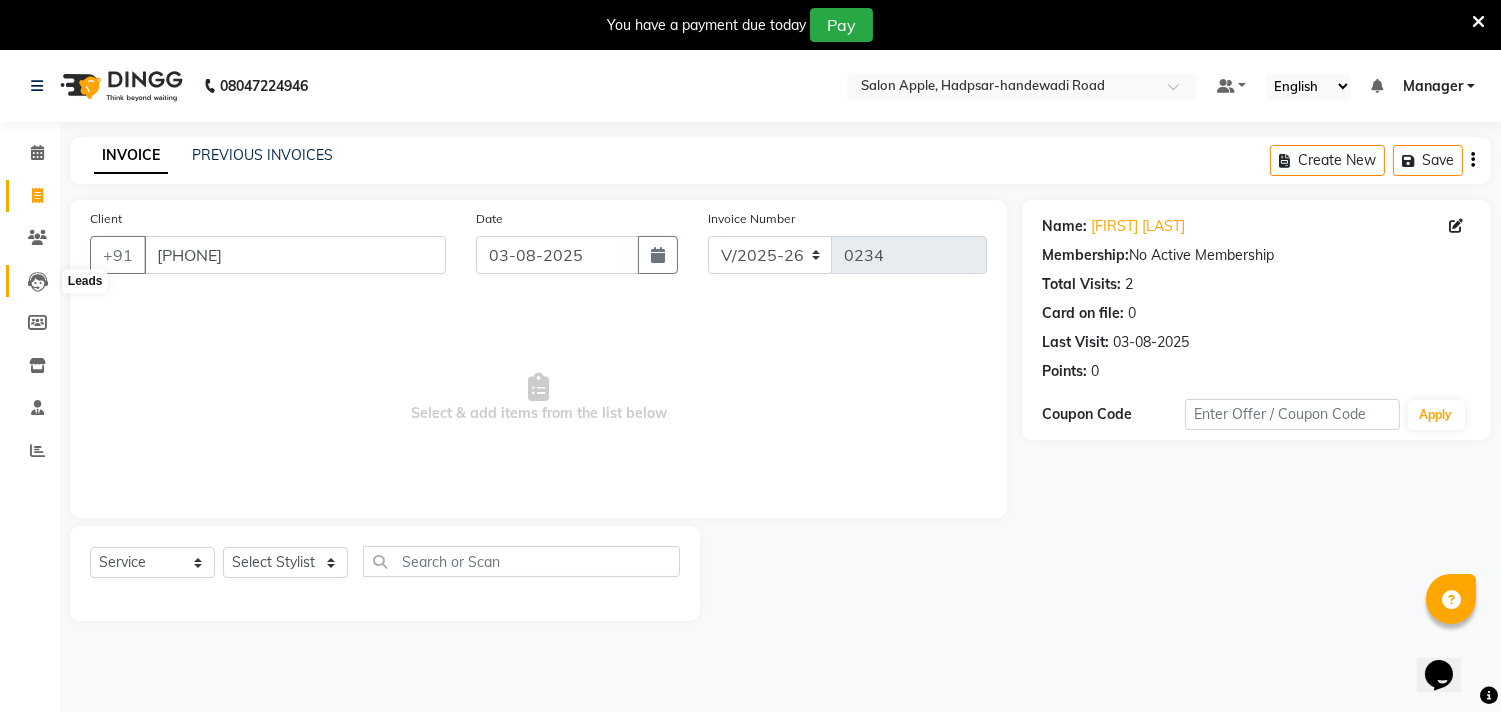 click 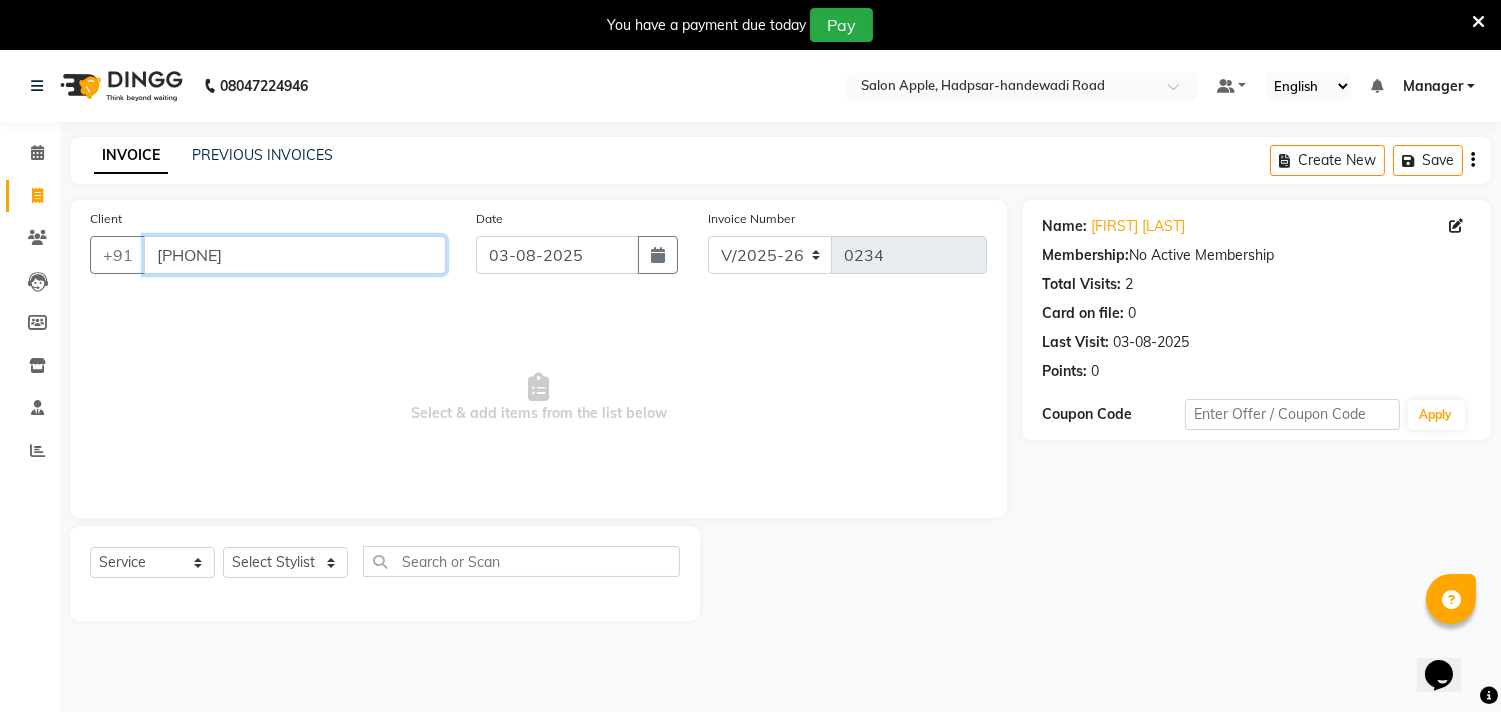 click on "[PHONE]" at bounding box center (295, 255) 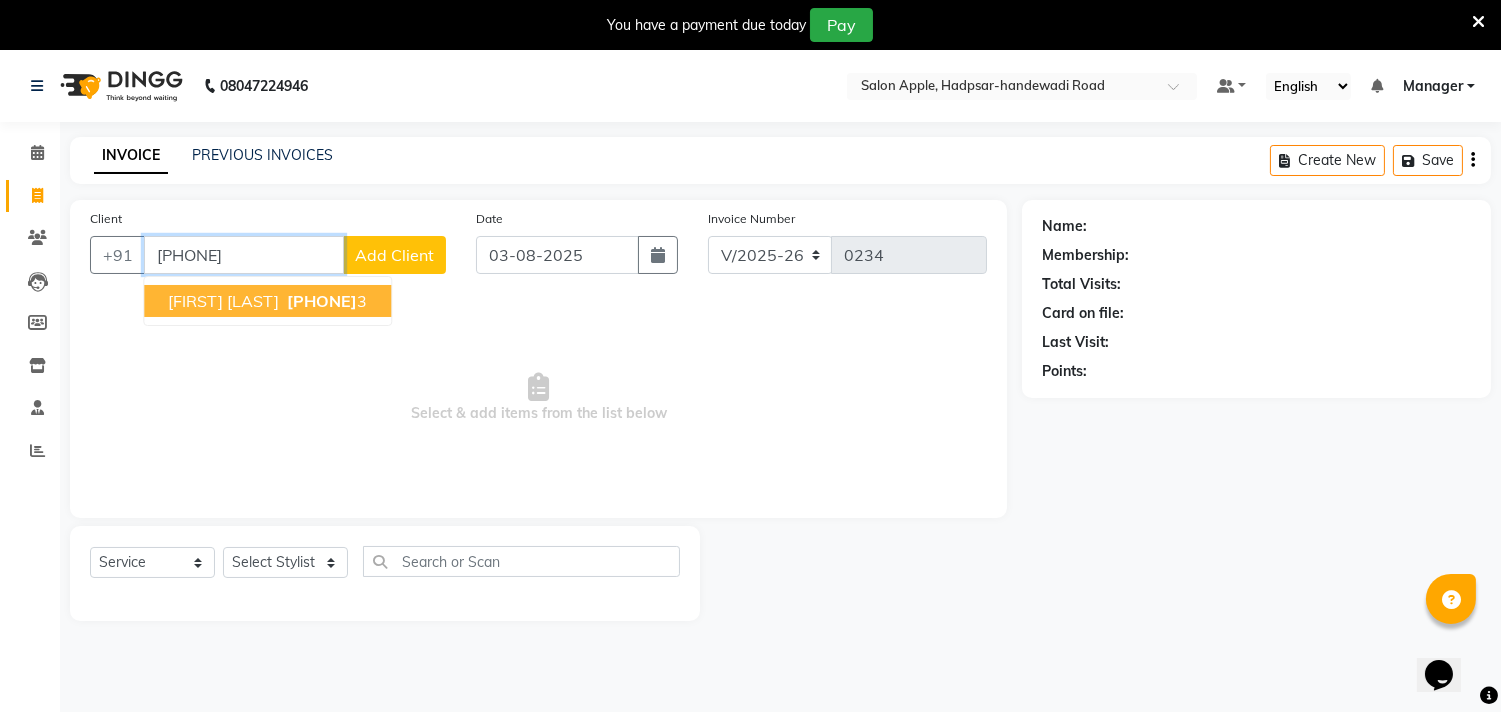 click on "[PHONE]" at bounding box center [322, 301] 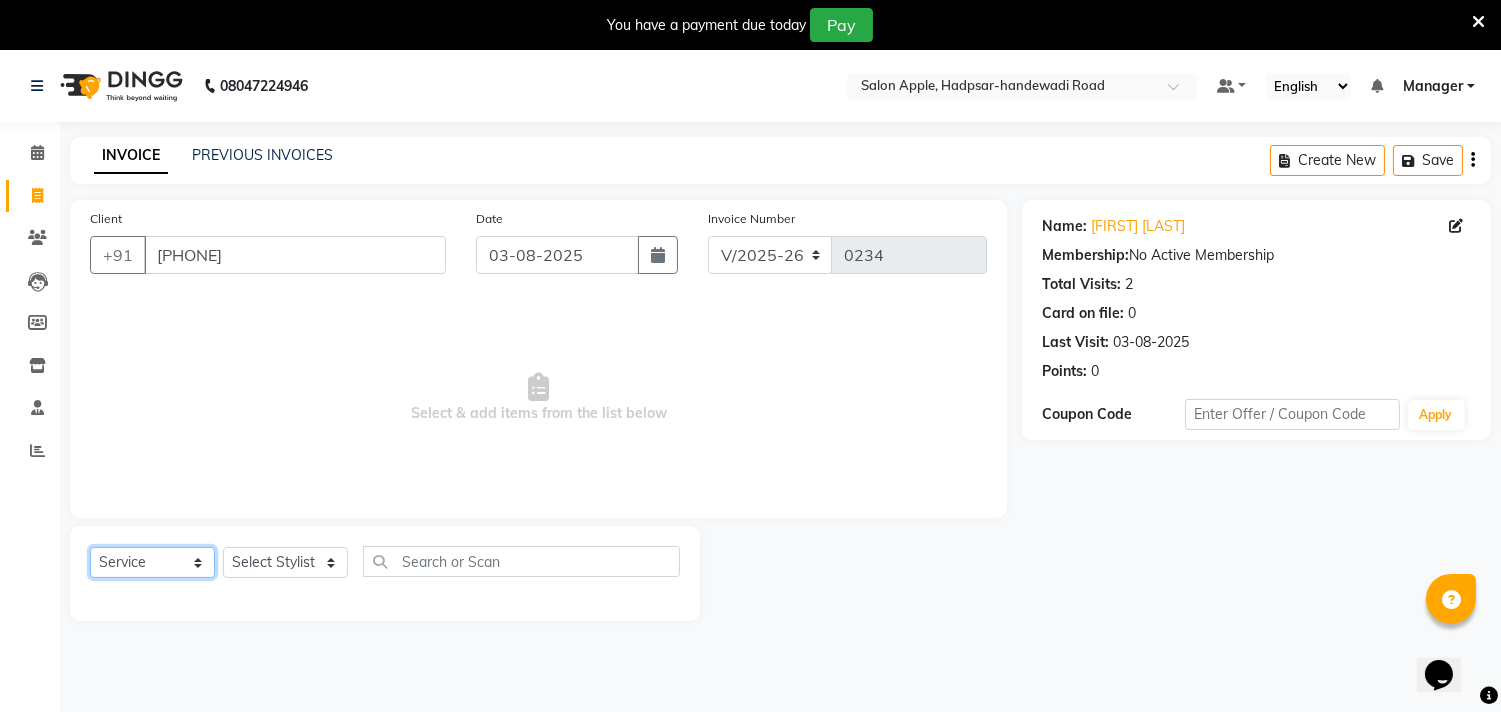 click on "Select  Service  Product  Membership  Package Voucher Prepaid Gift Card" 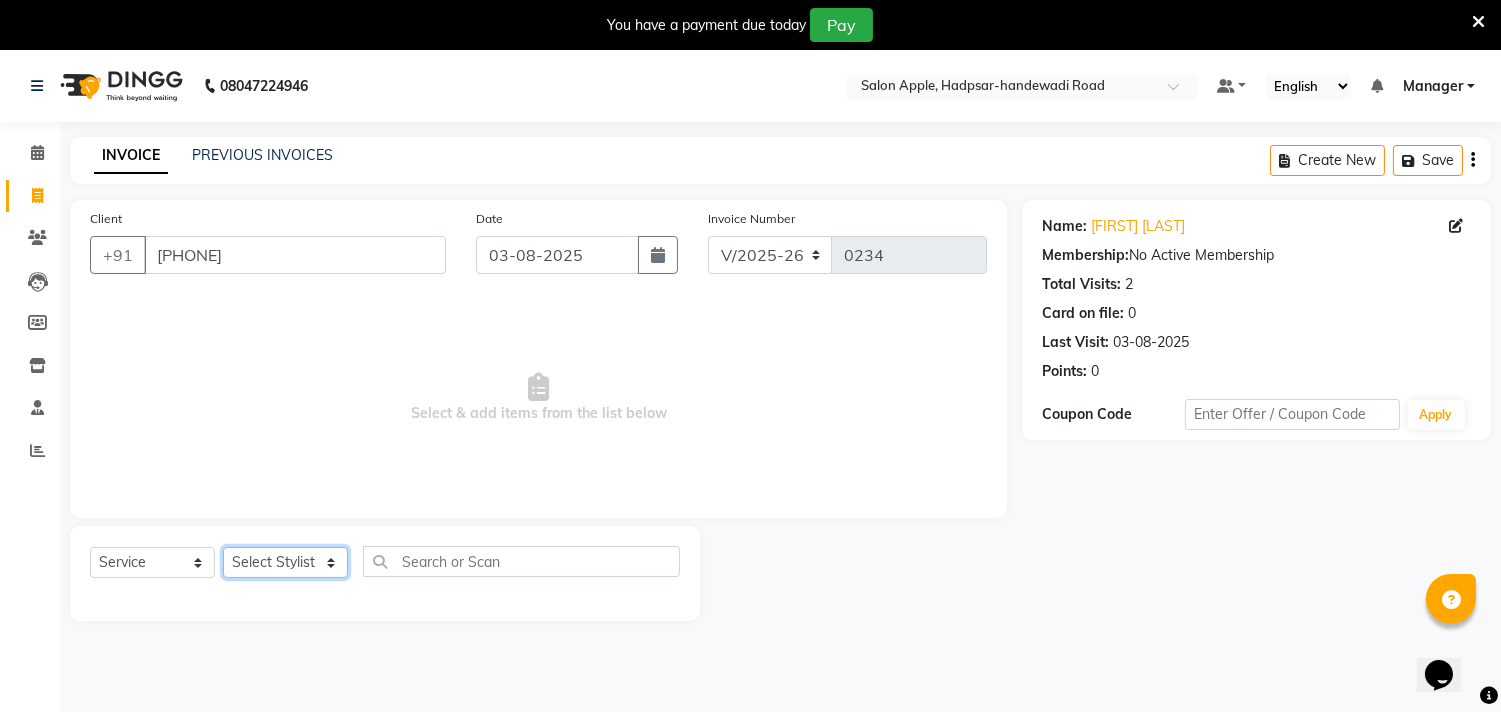 click on "Select Stylist [FIRST] [LAST] Manager [FIRST] [LAST] [FIRST] [LAST] [FIRST] [LAST] [FIRST] [LAST]" 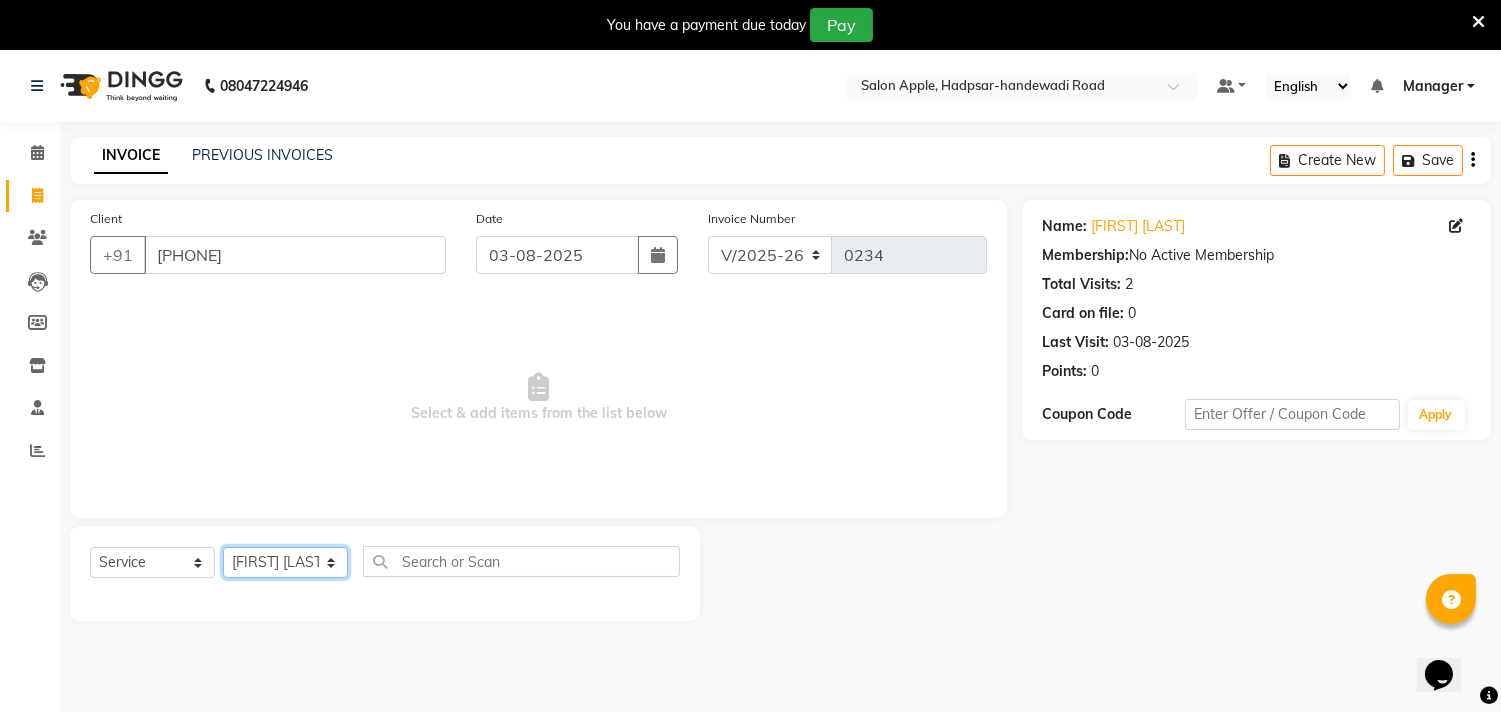 click on "Select Stylist [FIRST] [LAST] Manager [FIRST] [LAST] [FIRST] [LAST] [FIRST] [LAST] [FIRST] [LAST]" 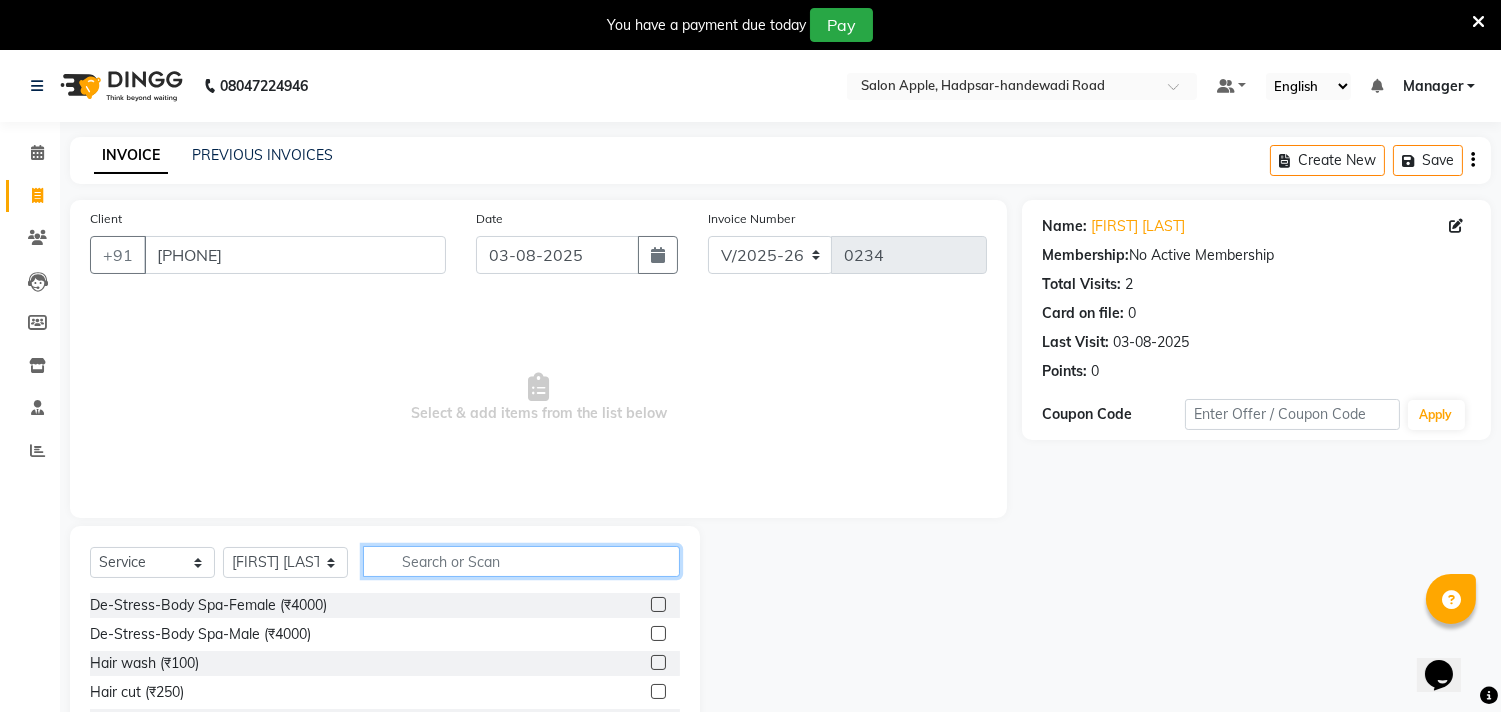 click 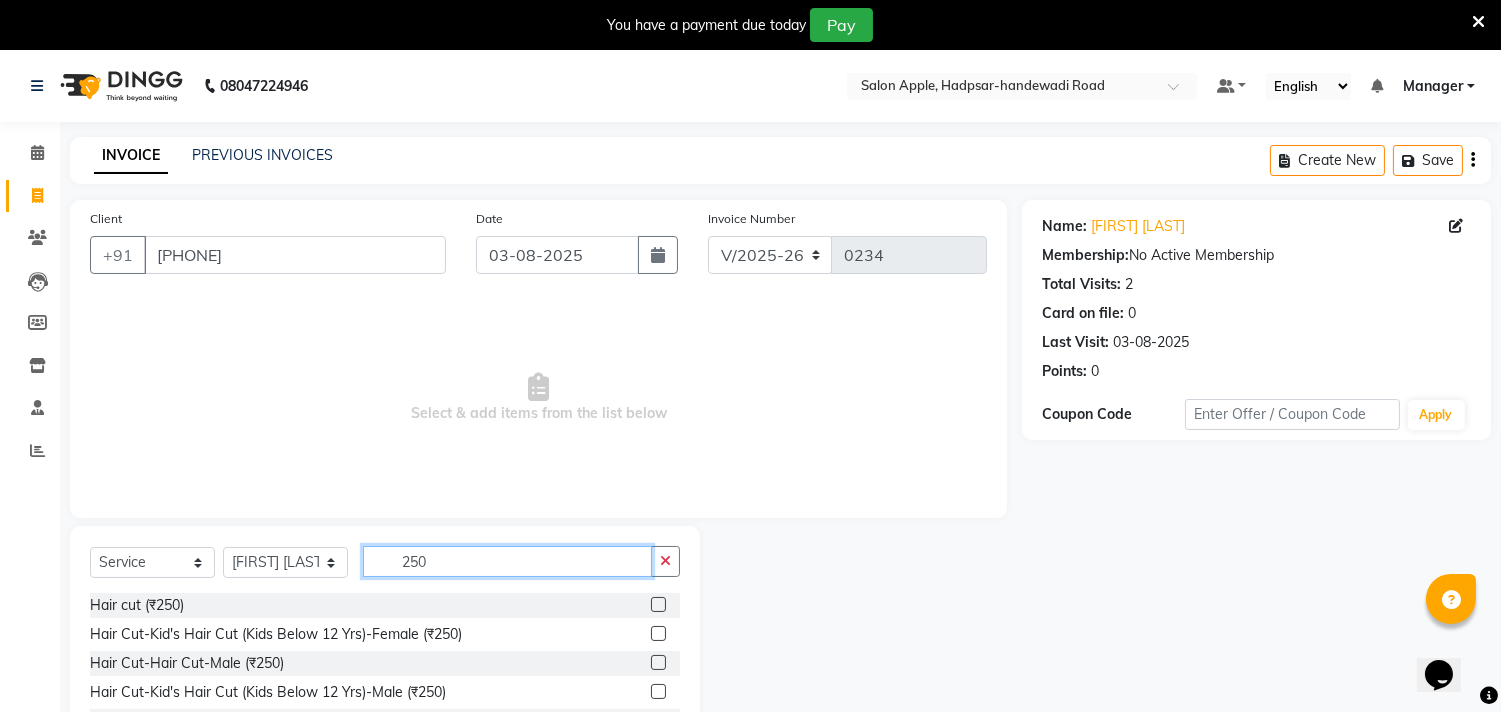 type on "250" 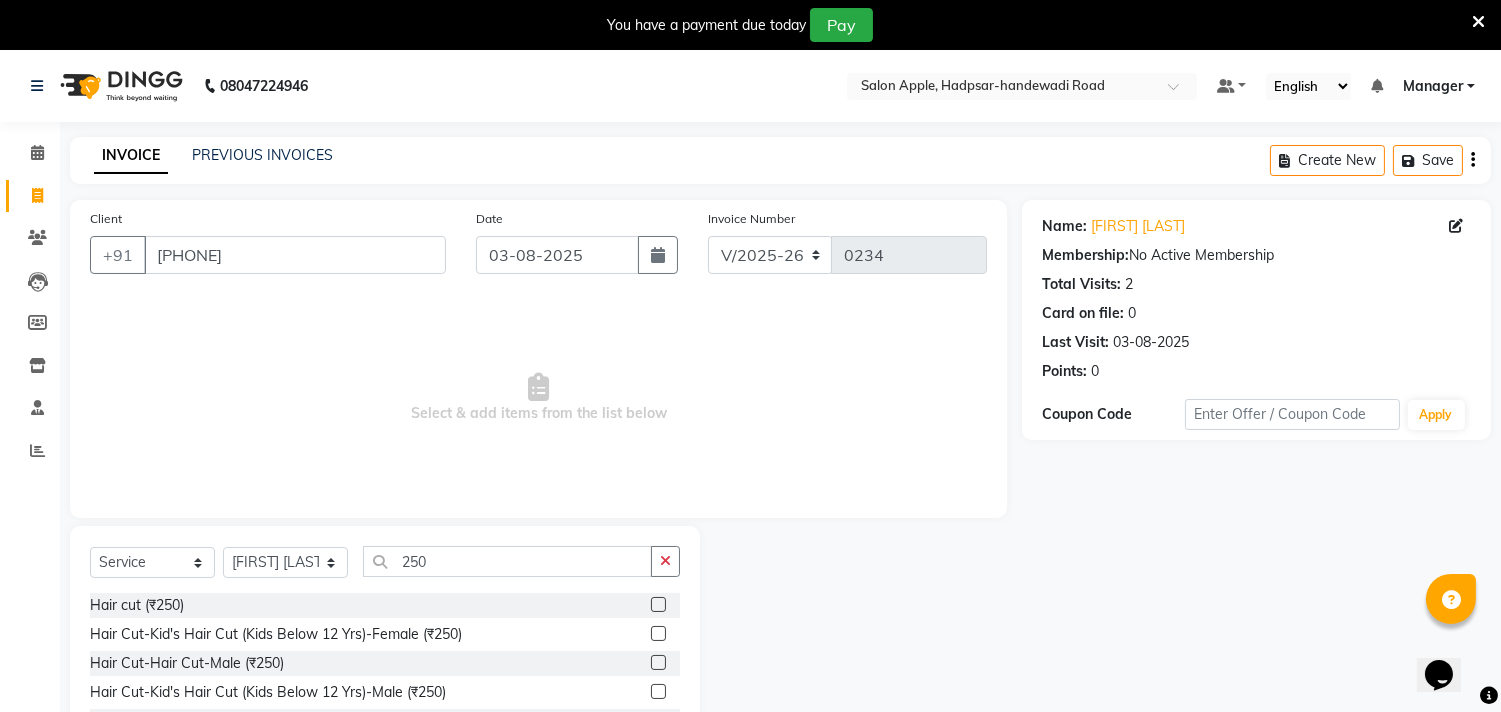 click 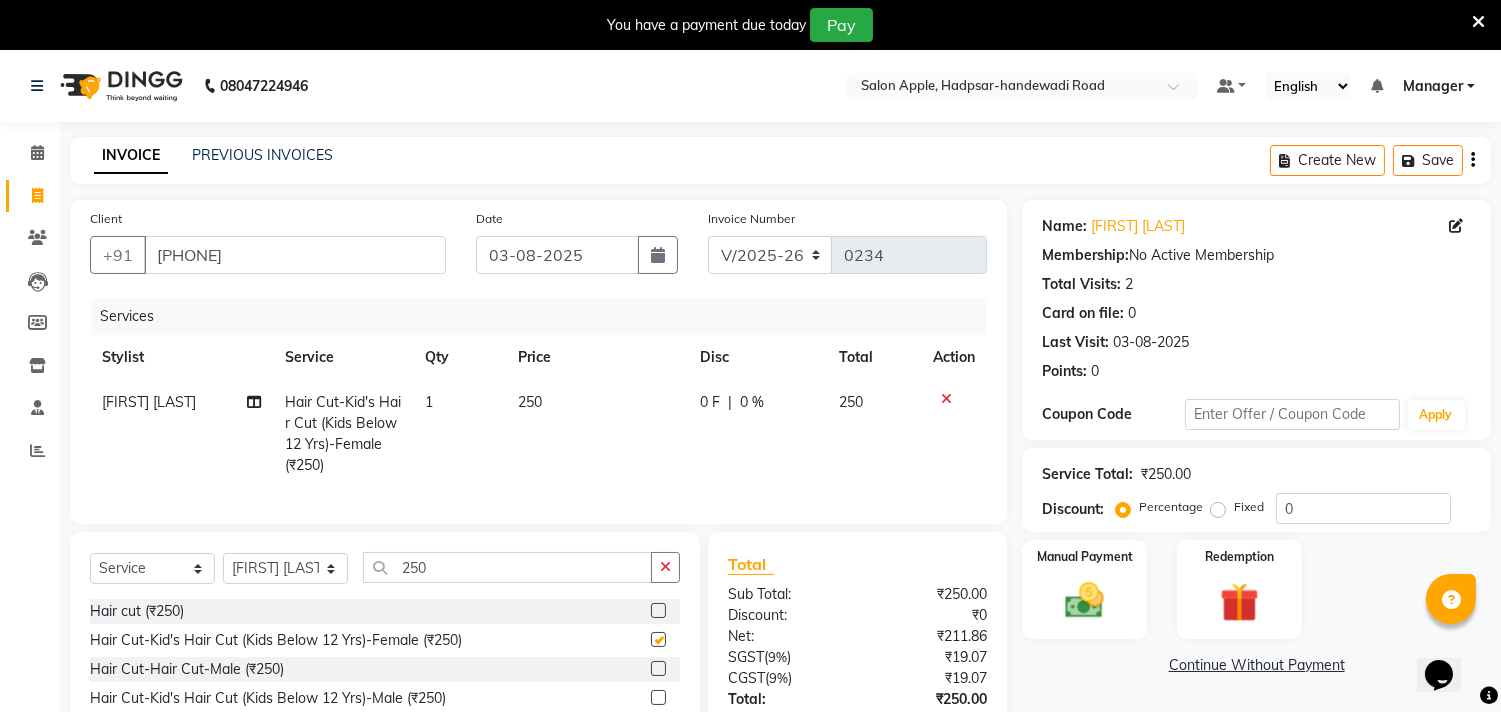 checkbox on "false" 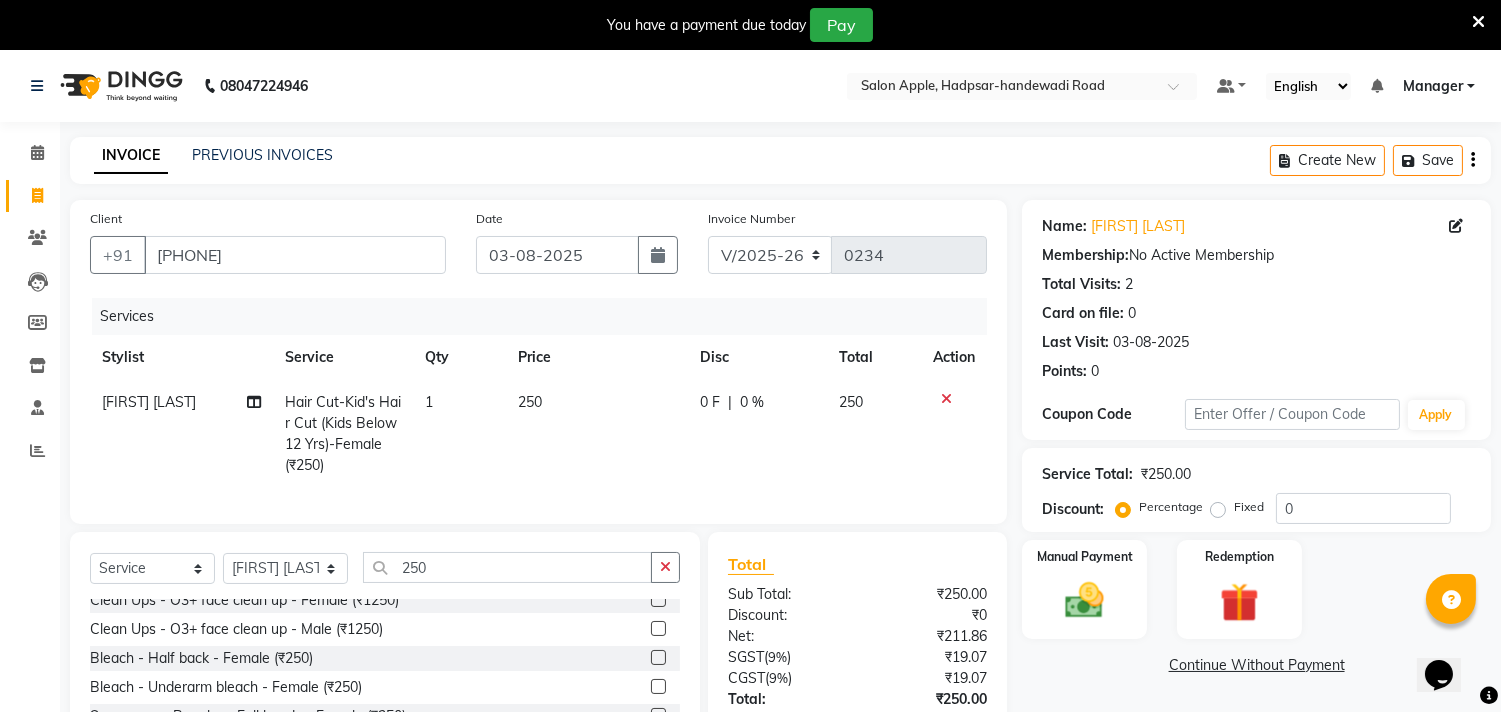 scroll, scrollTop: 333, scrollLeft: 0, axis: vertical 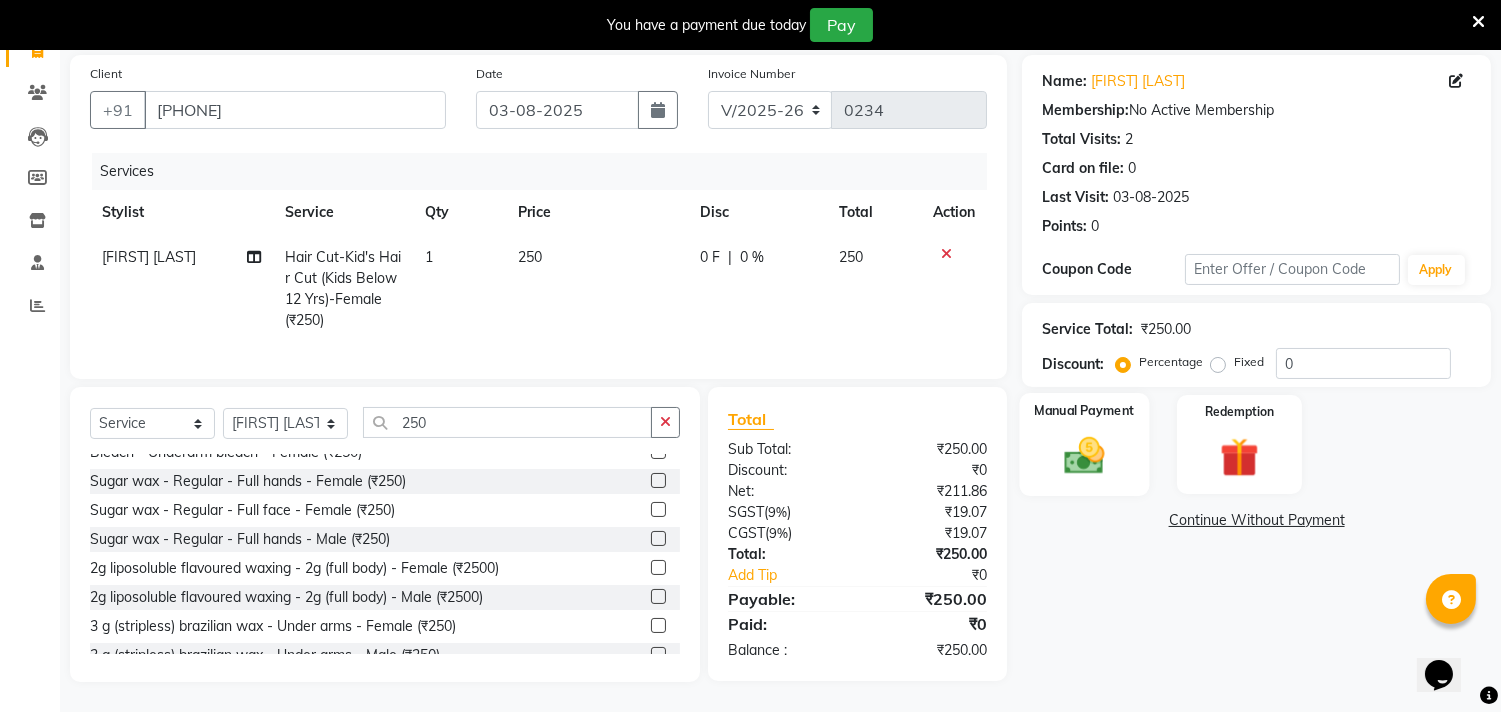 click 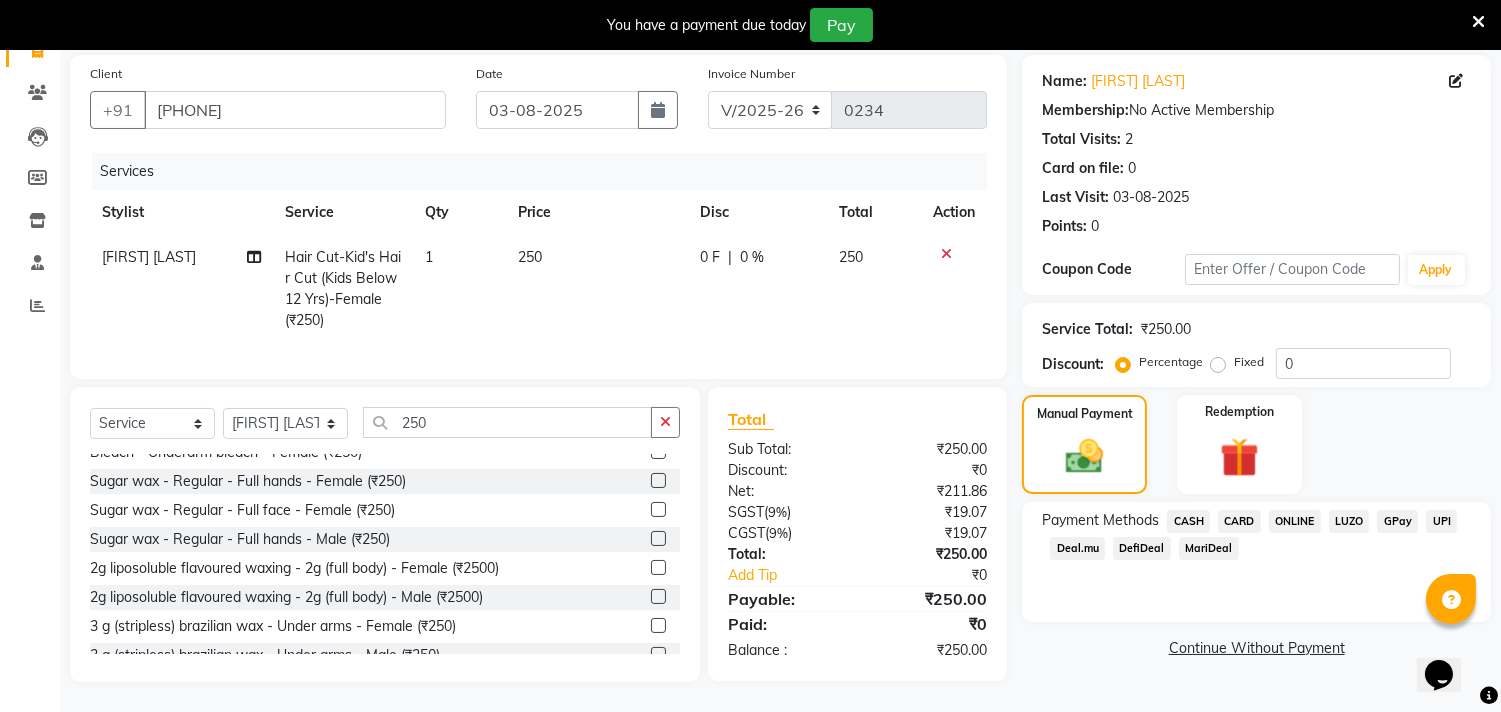 click on "ONLINE" 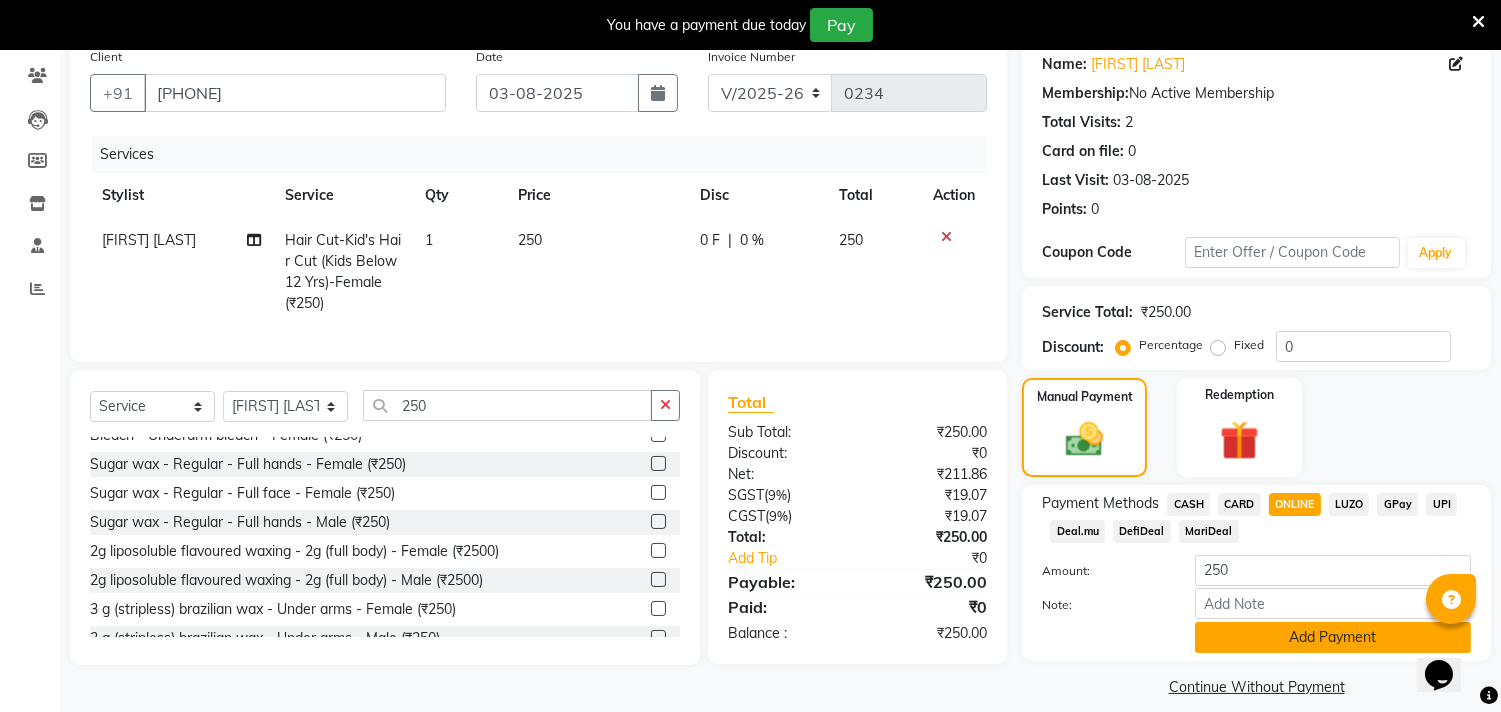 click on "Add Payment" 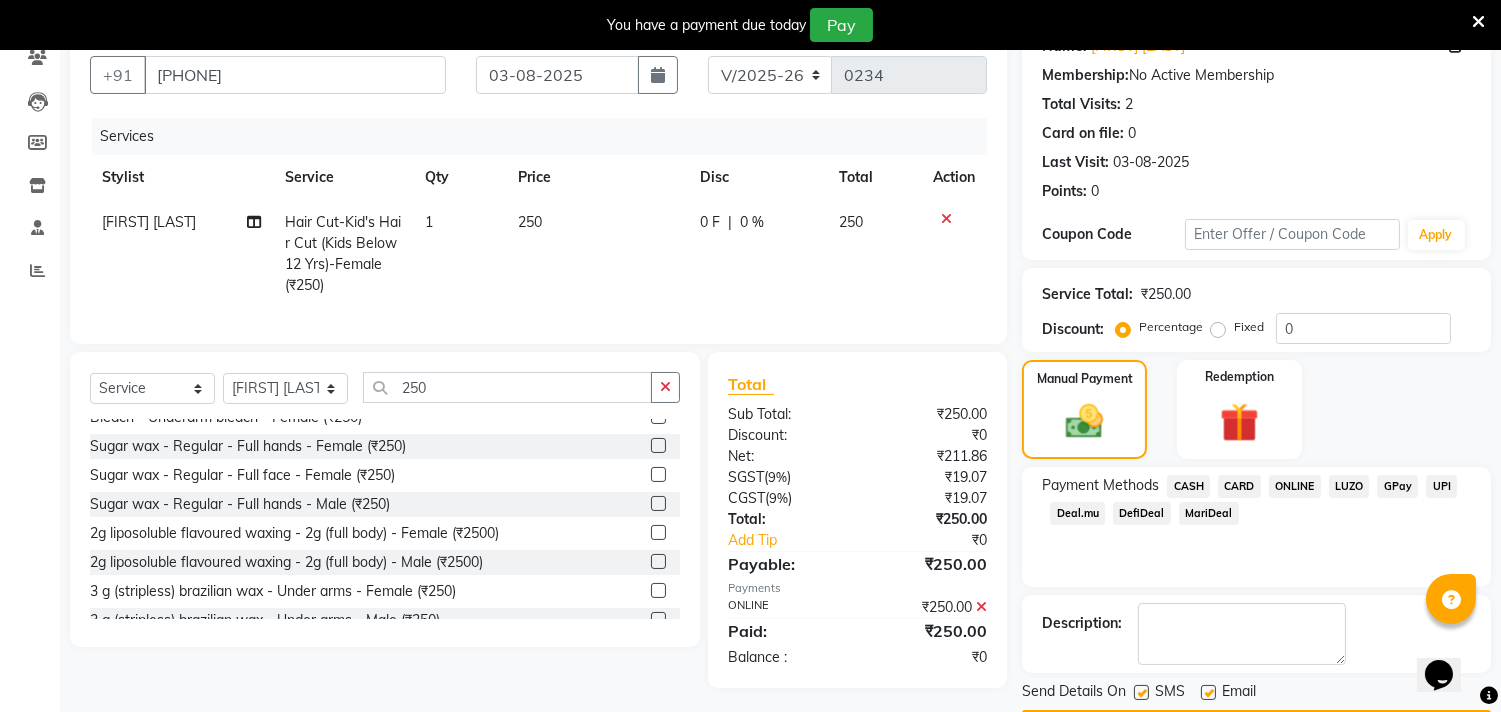 scroll, scrollTop: 237, scrollLeft: 0, axis: vertical 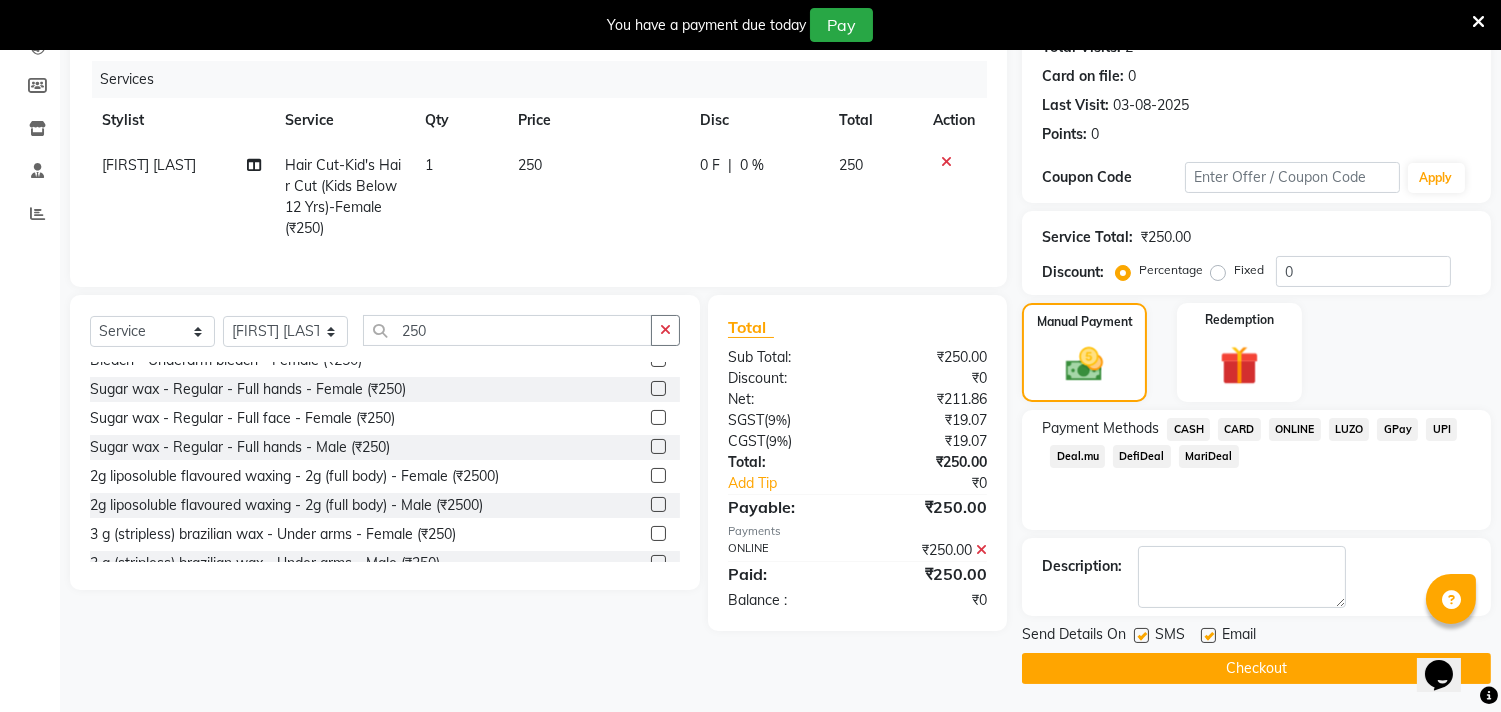 click on "Checkout" 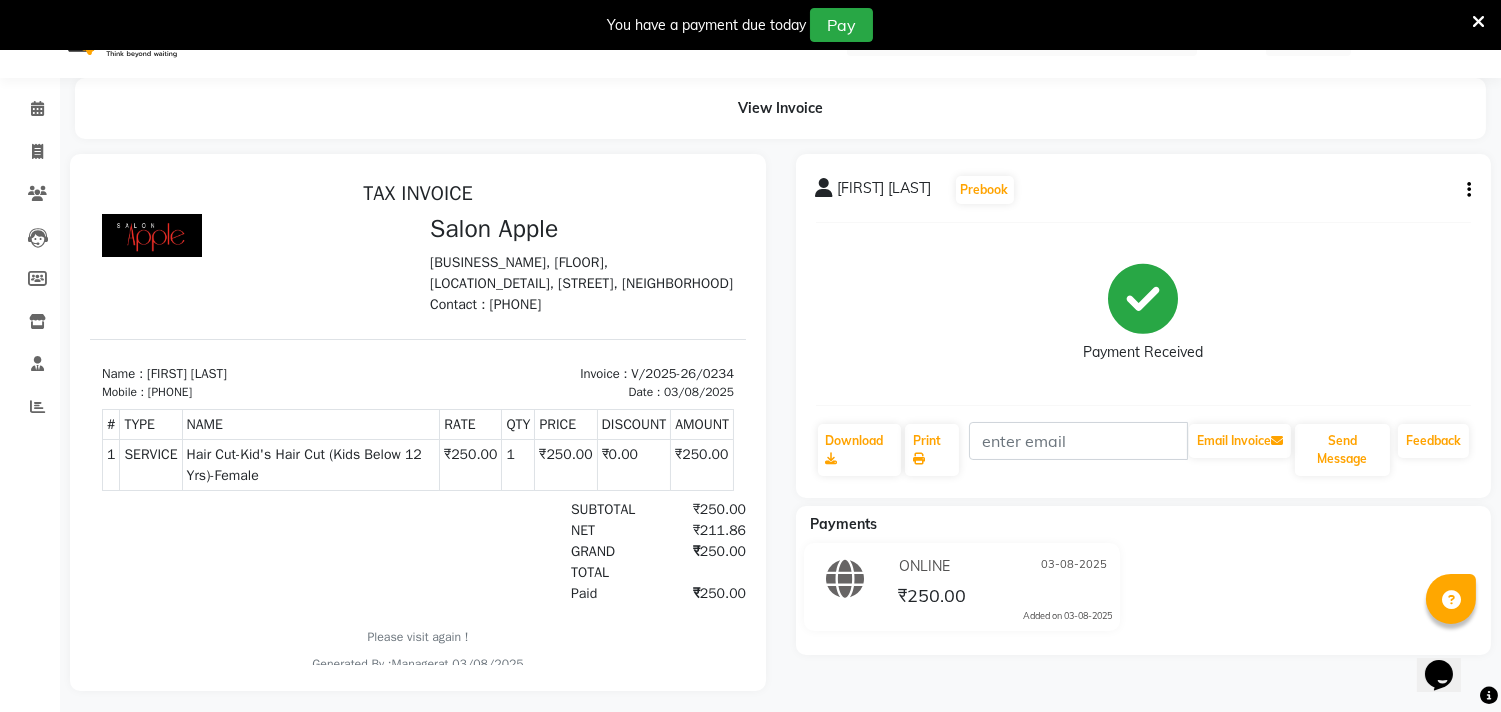 scroll, scrollTop: 68, scrollLeft: 0, axis: vertical 